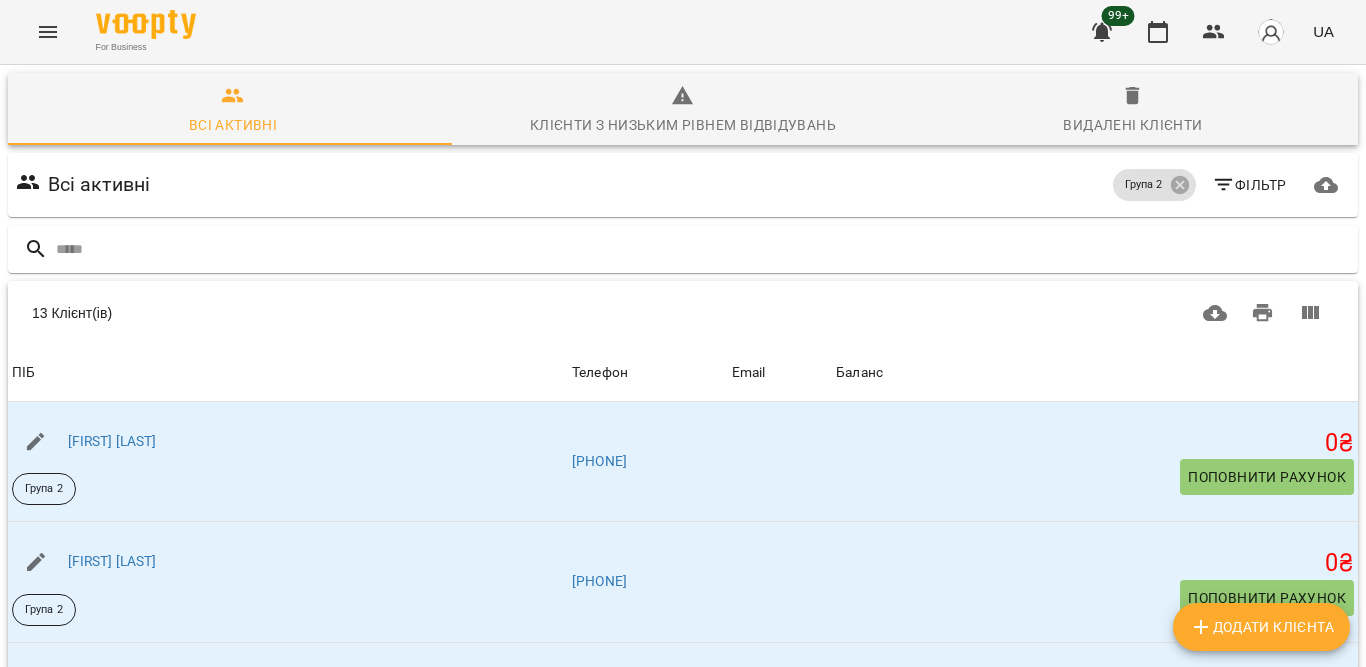scroll, scrollTop: 0, scrollLeft: 0, axis: both 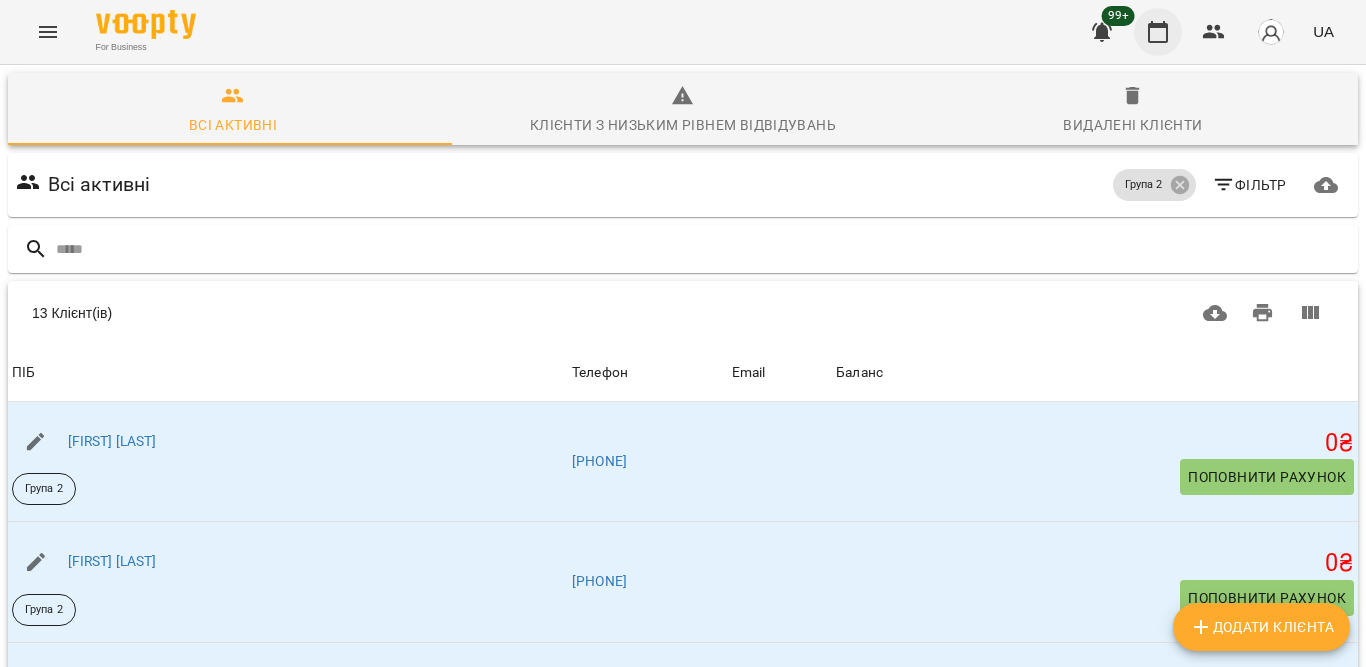 click 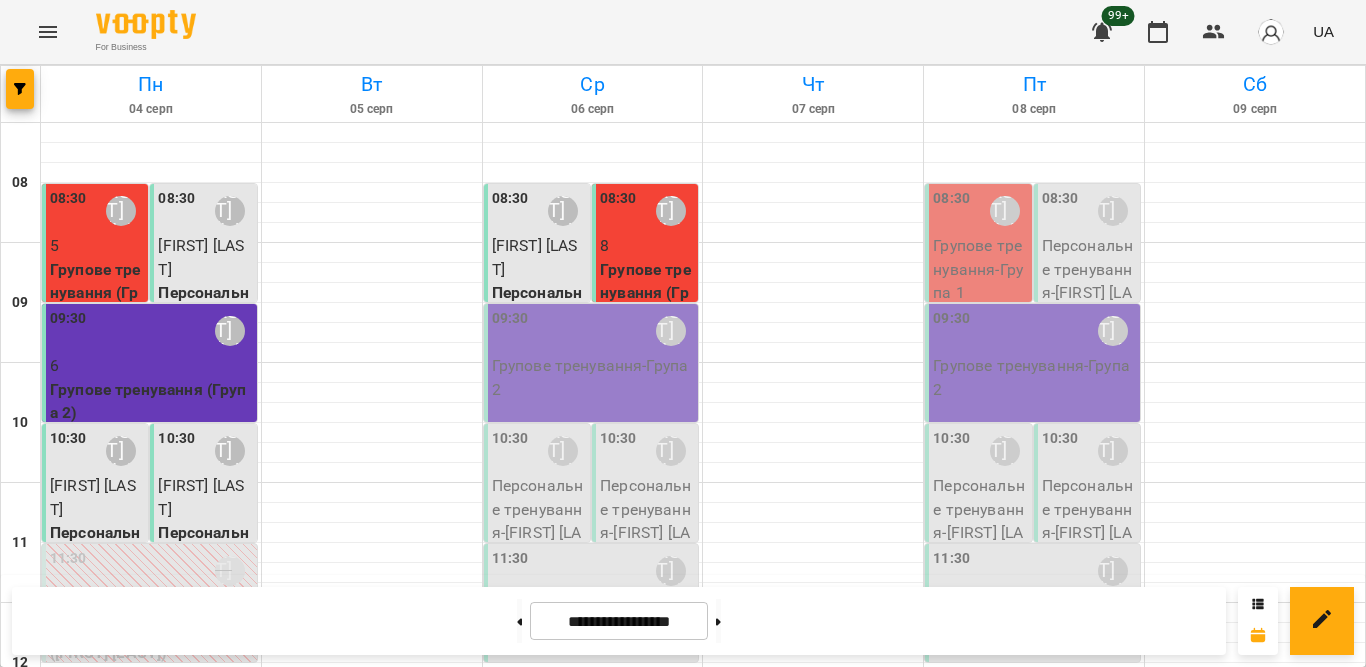 click on "09:30 [FIRST] [LAST]" at bounding box center (593, 331) 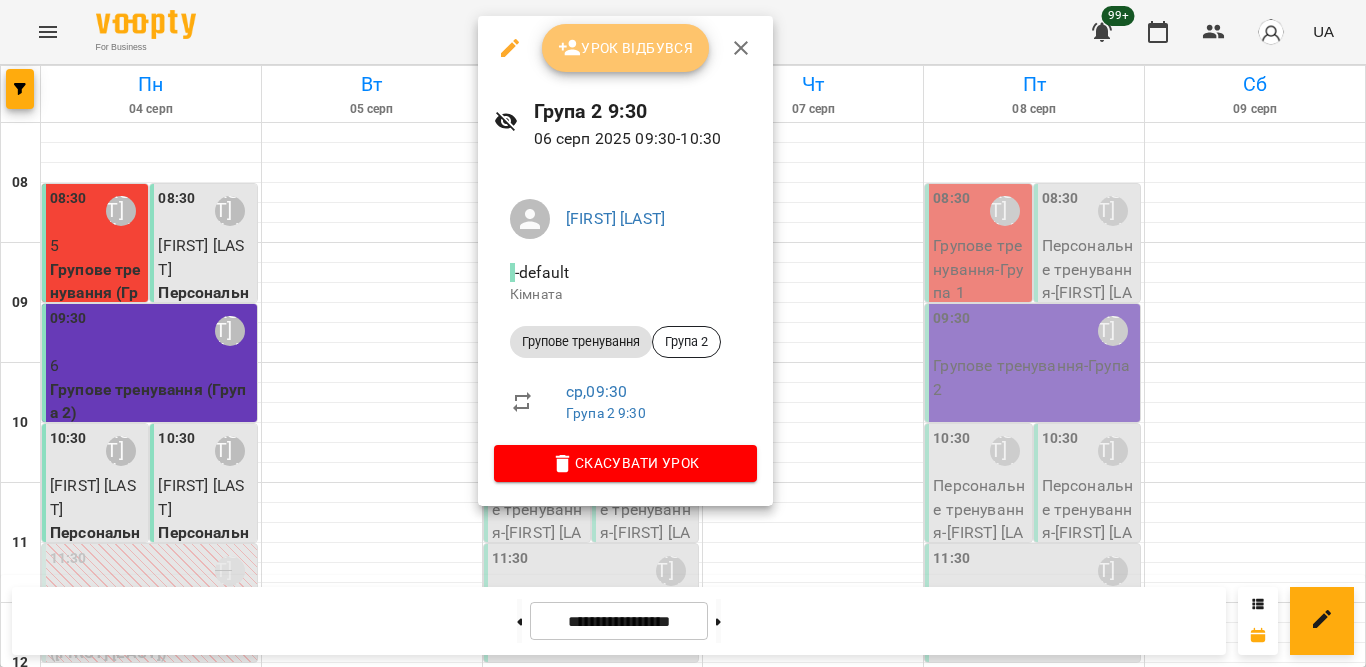 click on "Урок відбувся" at bounding box center [626, 48] 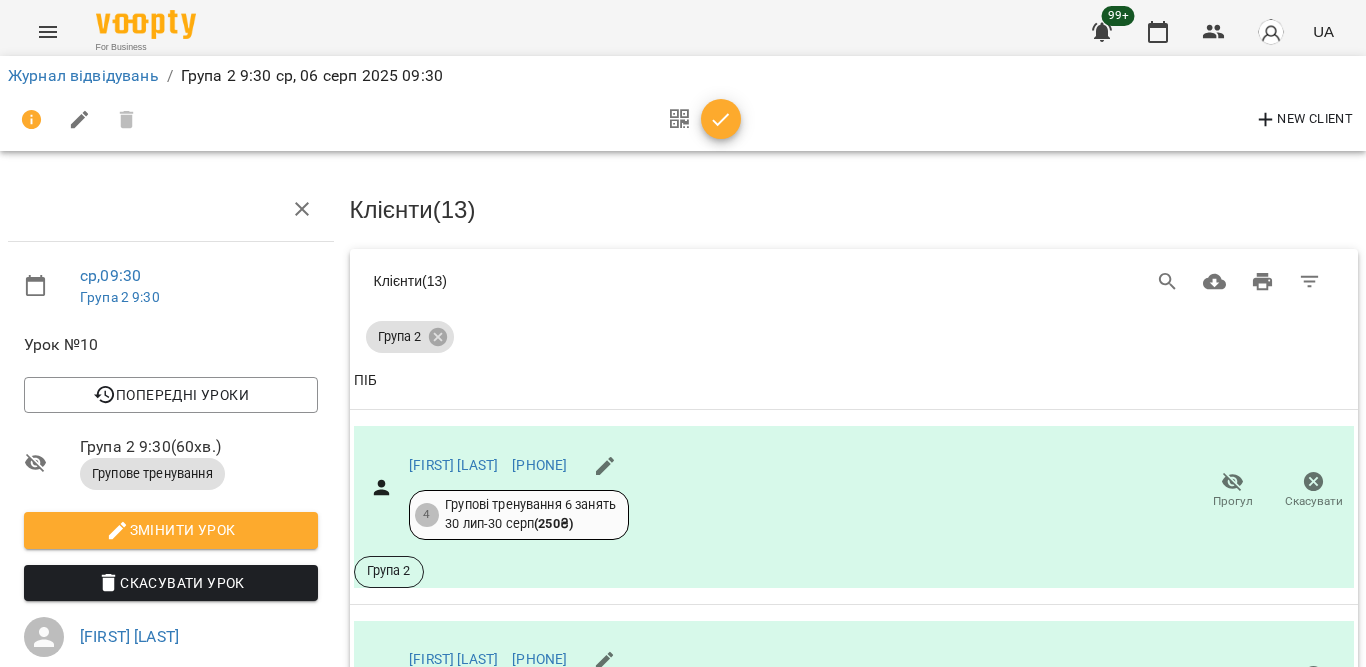 scroll, scrollTop: 100, scrollLeft: 0, axis: vertical 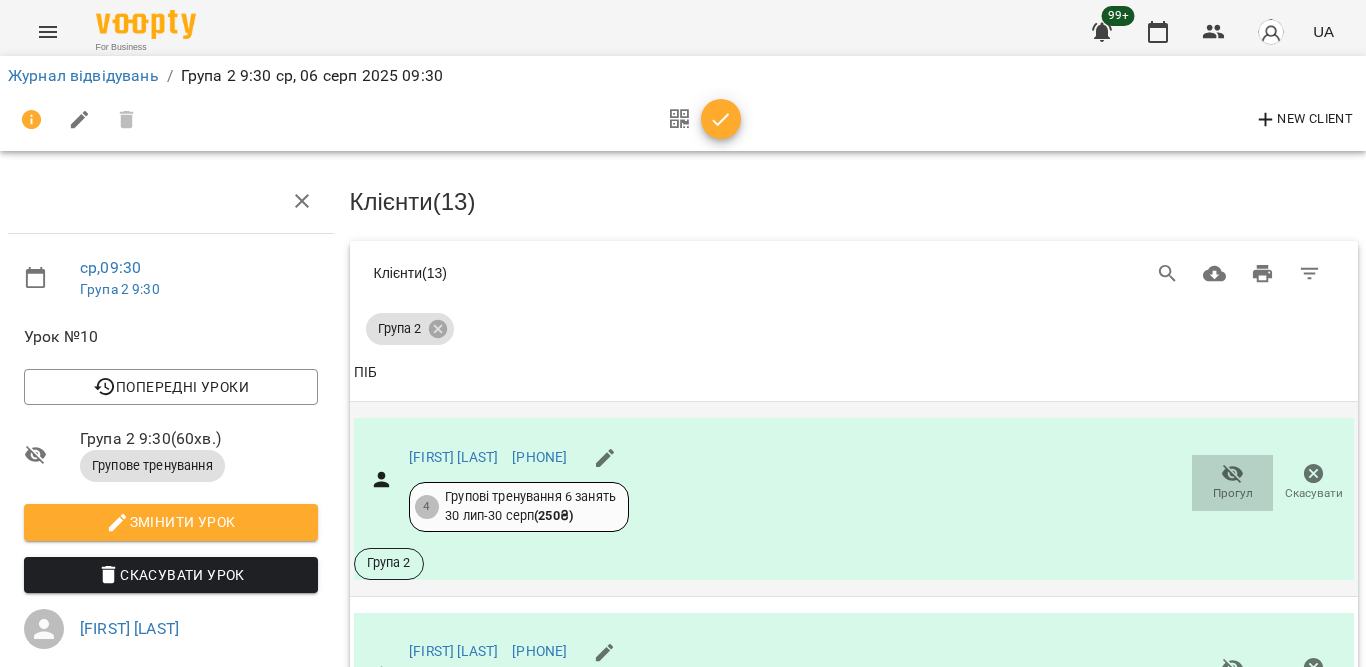 click 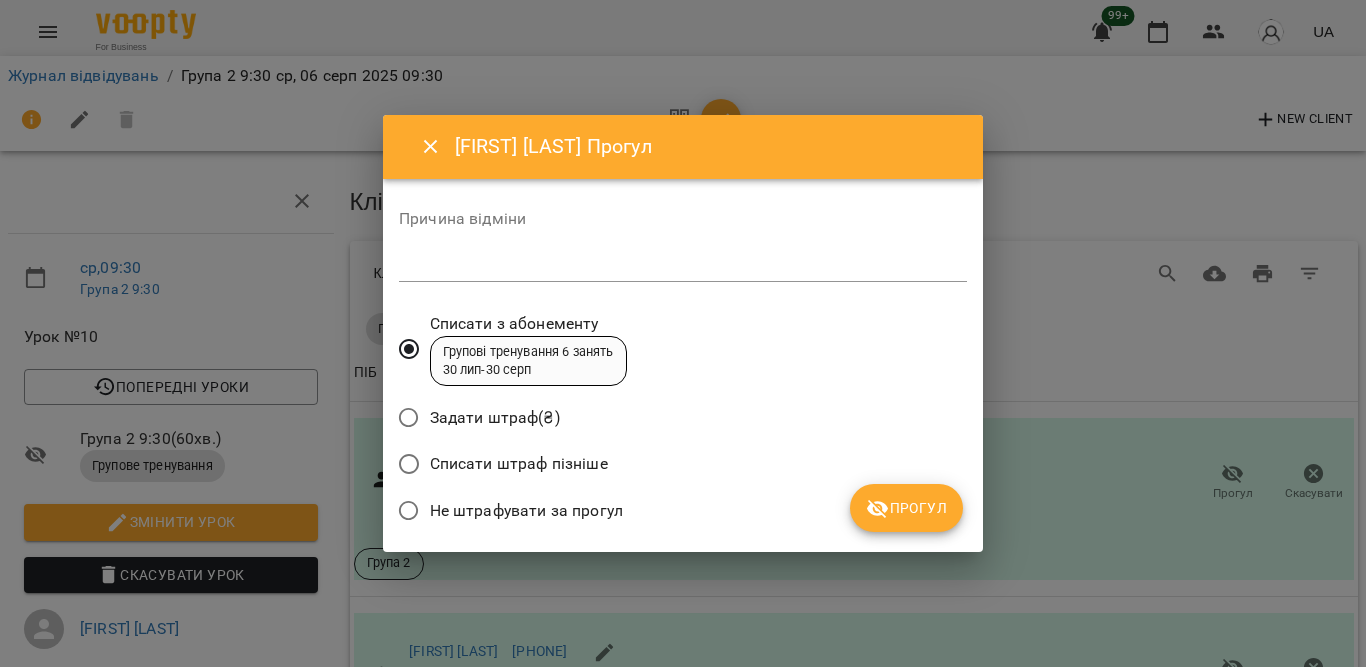 click on "Не штрафувати за прогул" at bounding box center (526, 511) 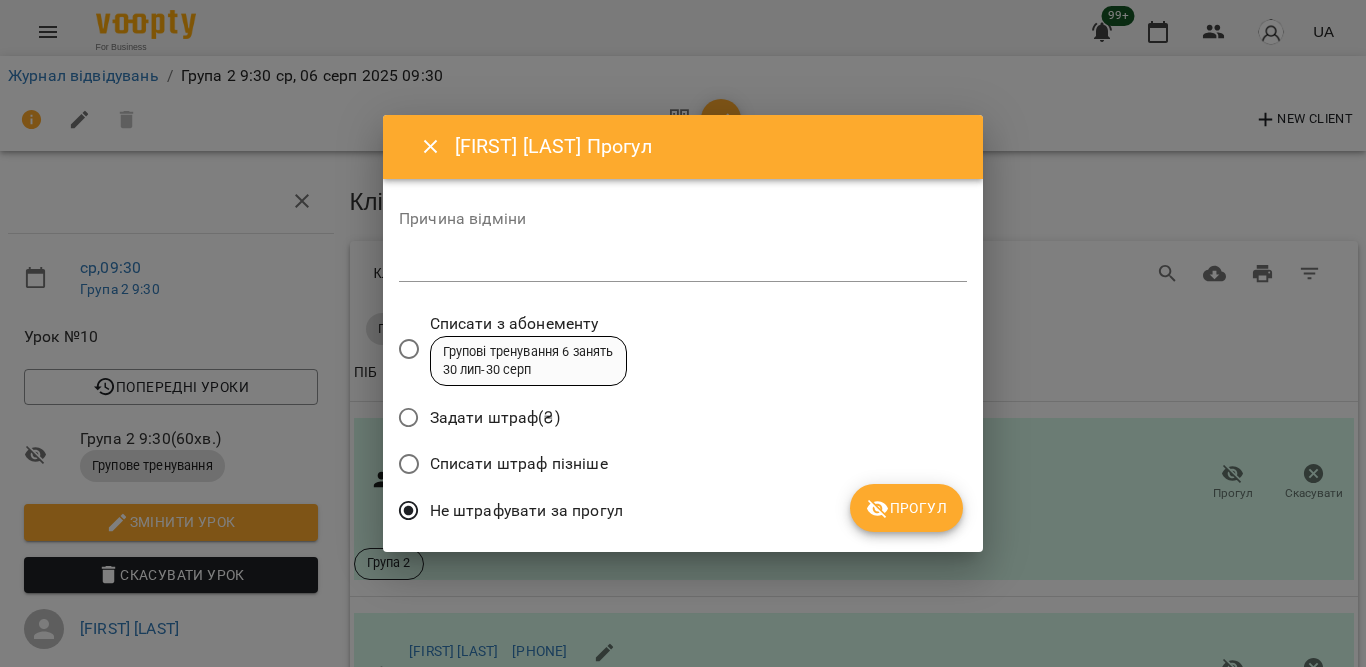 click on "Прогул" at bounding box center (906, 508) 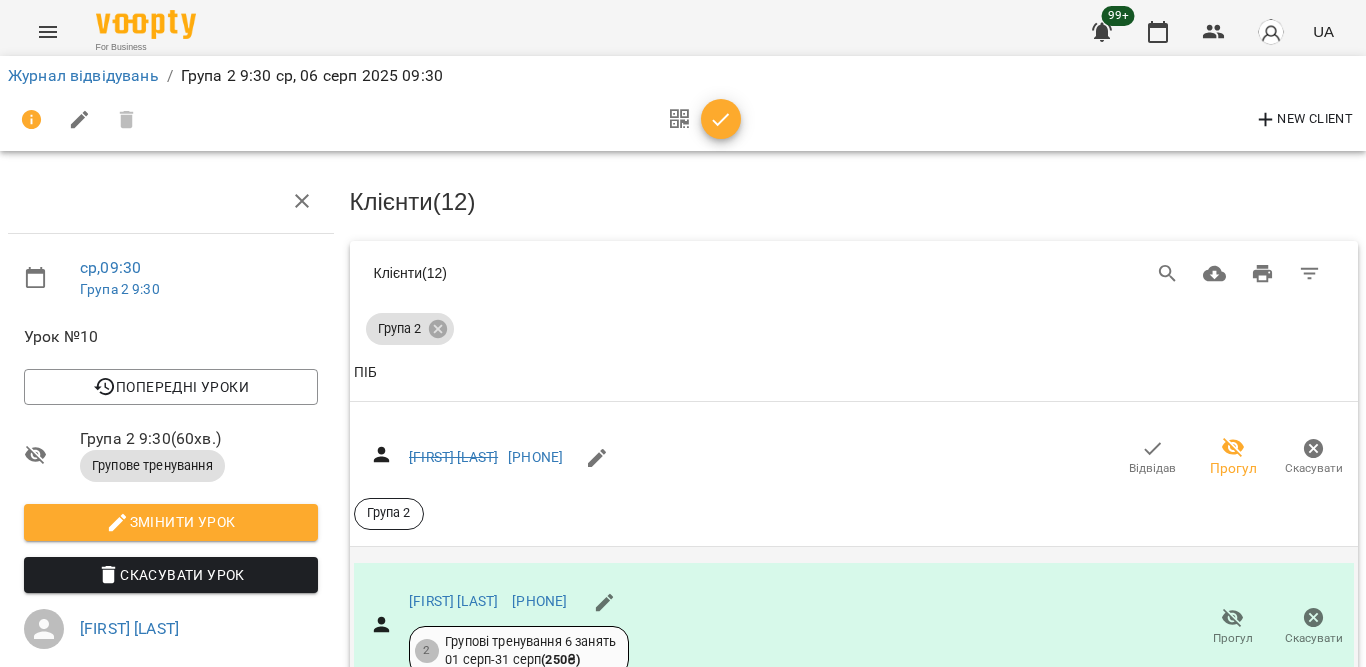 scroll, scrollTop: 200, scrollLeft: 0, axis: vertical 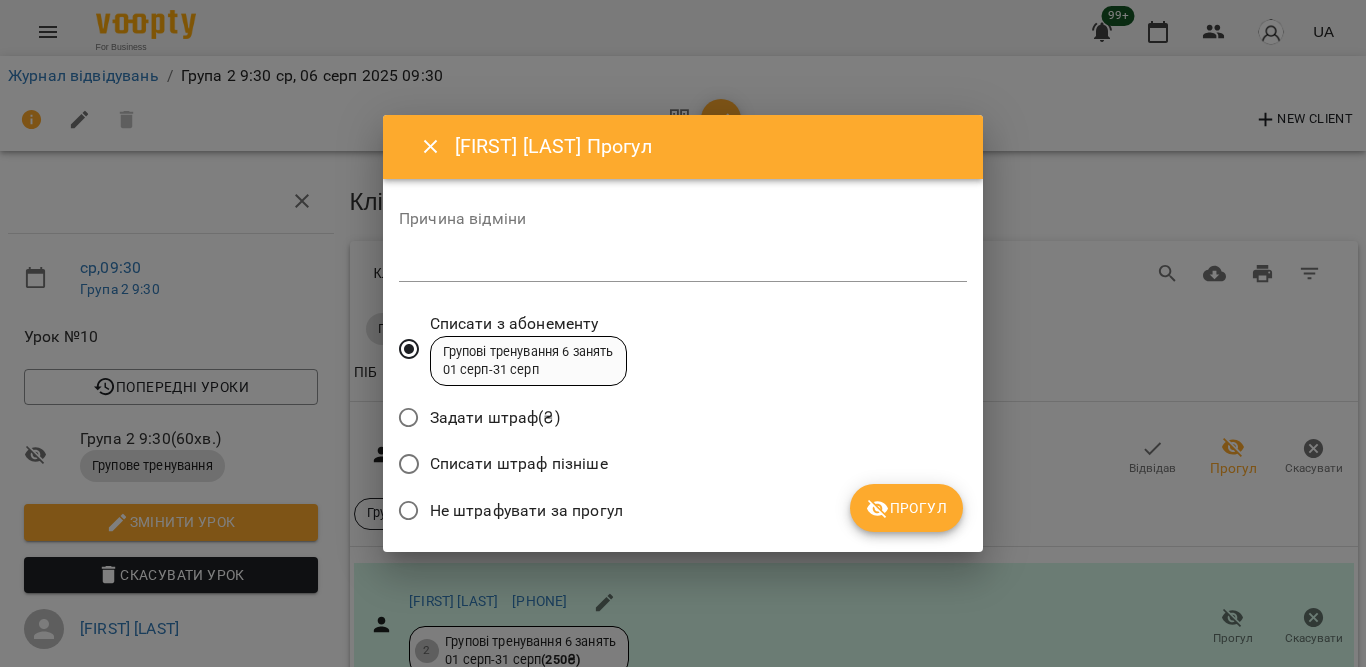 click on "Не штрафувати за прогул" at bounding box center [505, 511] 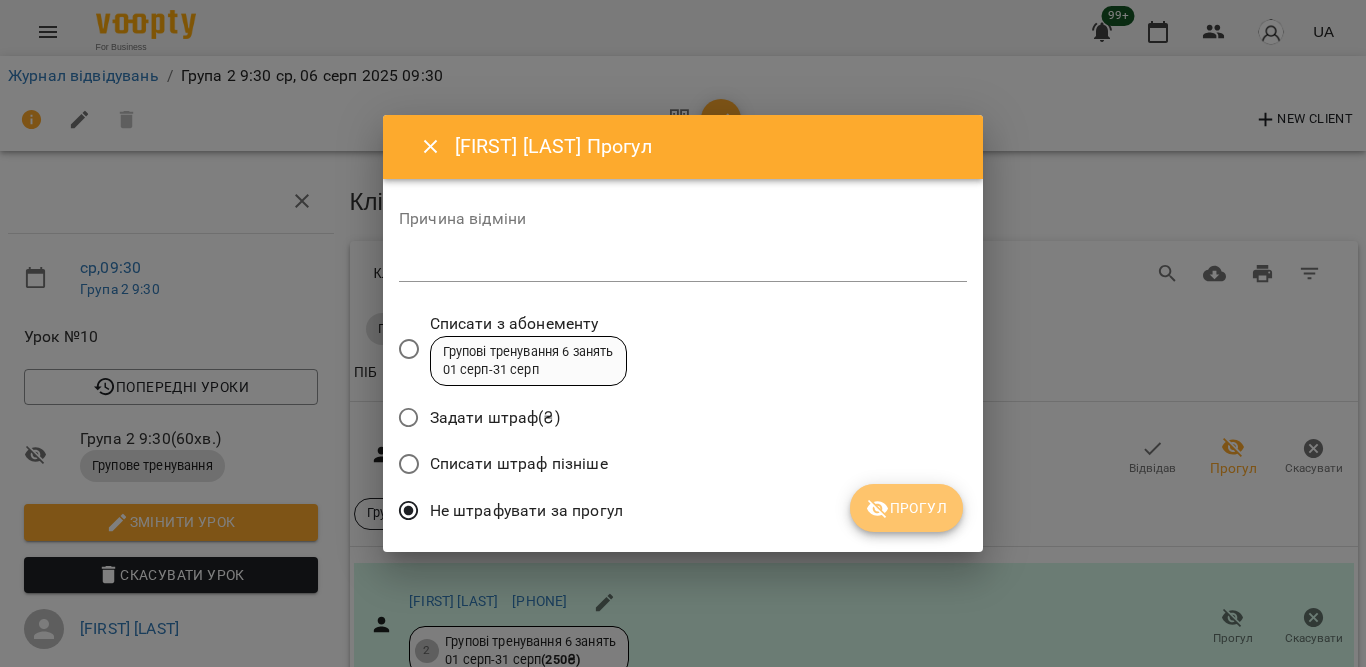 click on "Прогул" at bounding box center (906, 508) 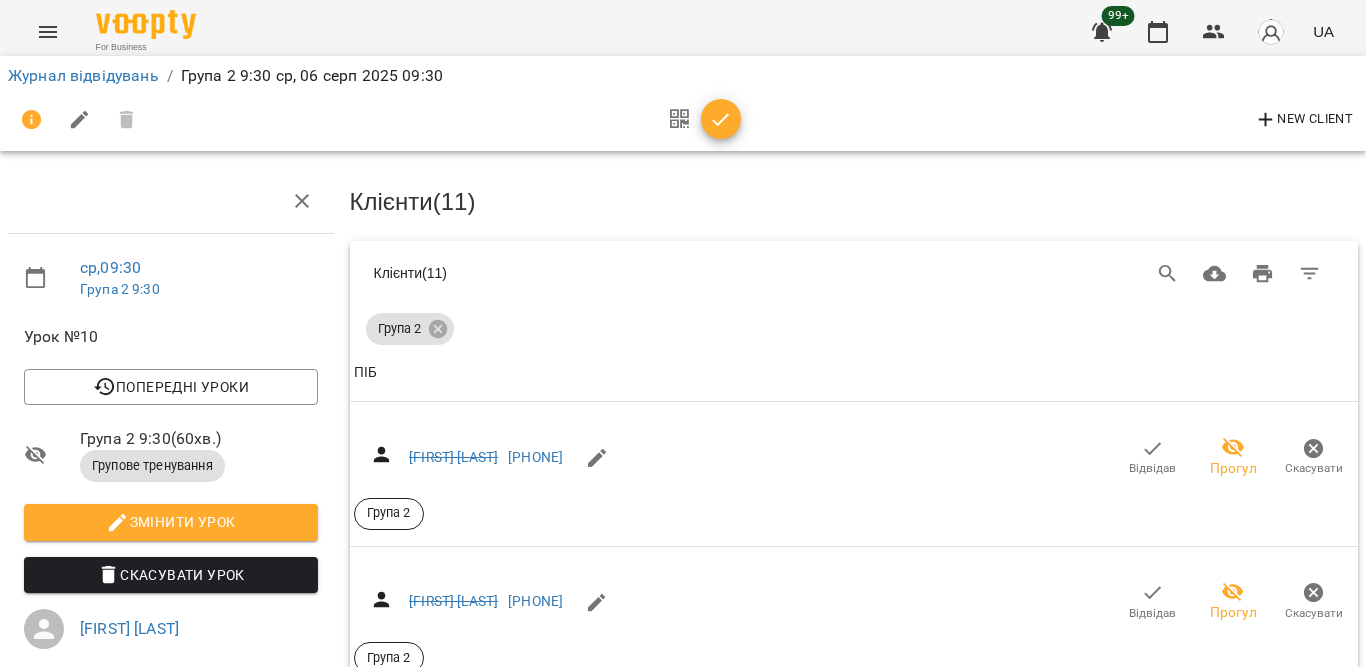 scroll, scrollTop: 600, scrollLeft: 0, axis: vertical 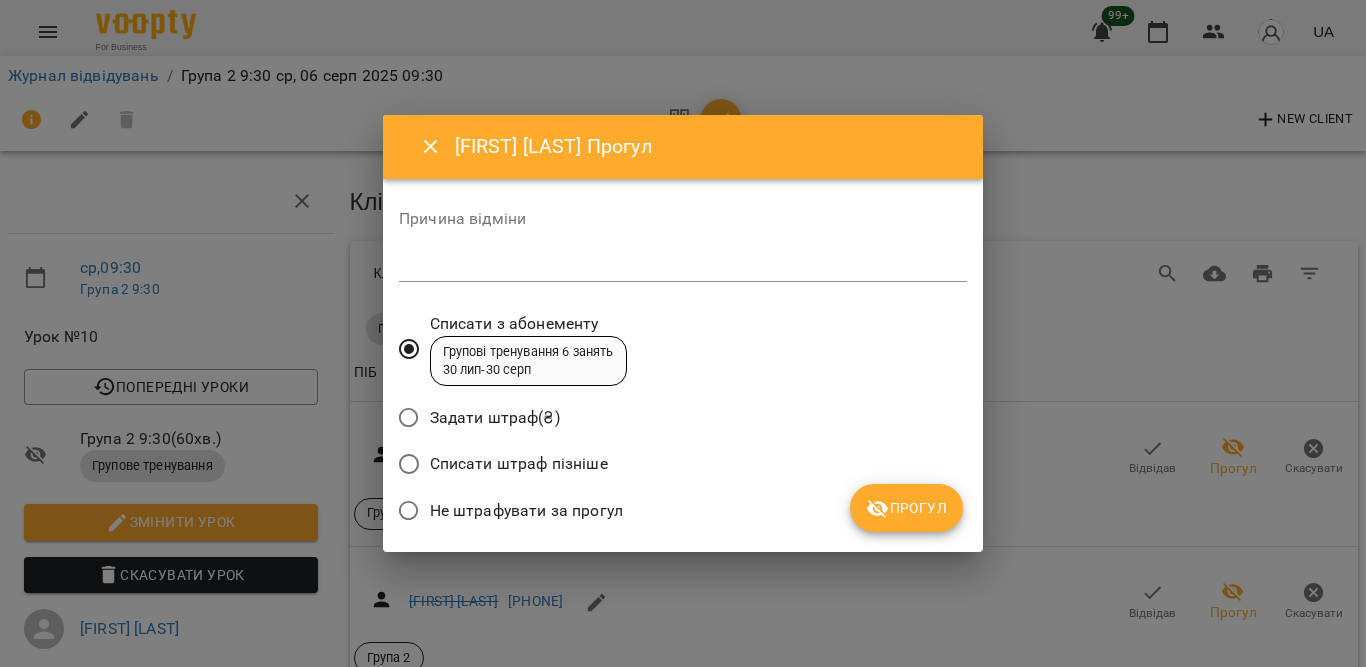 drag, startPoint x: 557, startPoint y: 504, endPoint x: 689, endPoint y: 488, distance: 132.96616 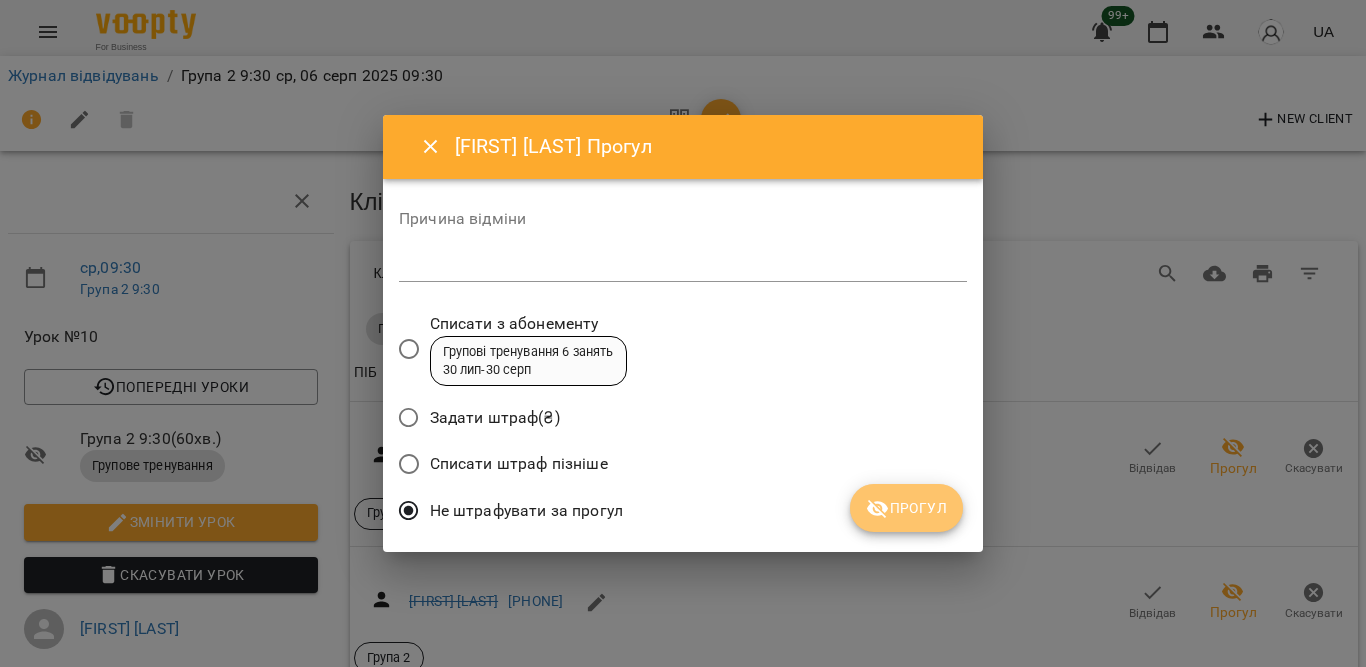 click on "Прогул" at bounding box center (906, 508) 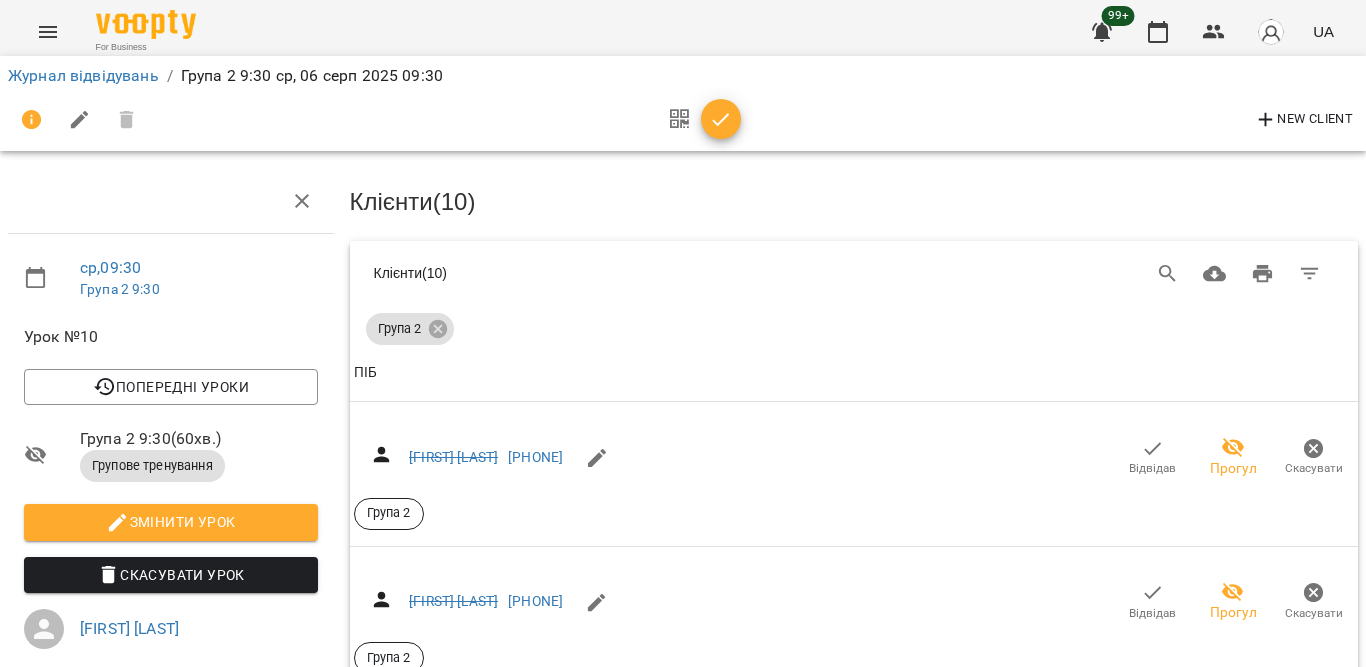 scroll, scrollTop: 1000, scrollLeft: 0, axis: vertical 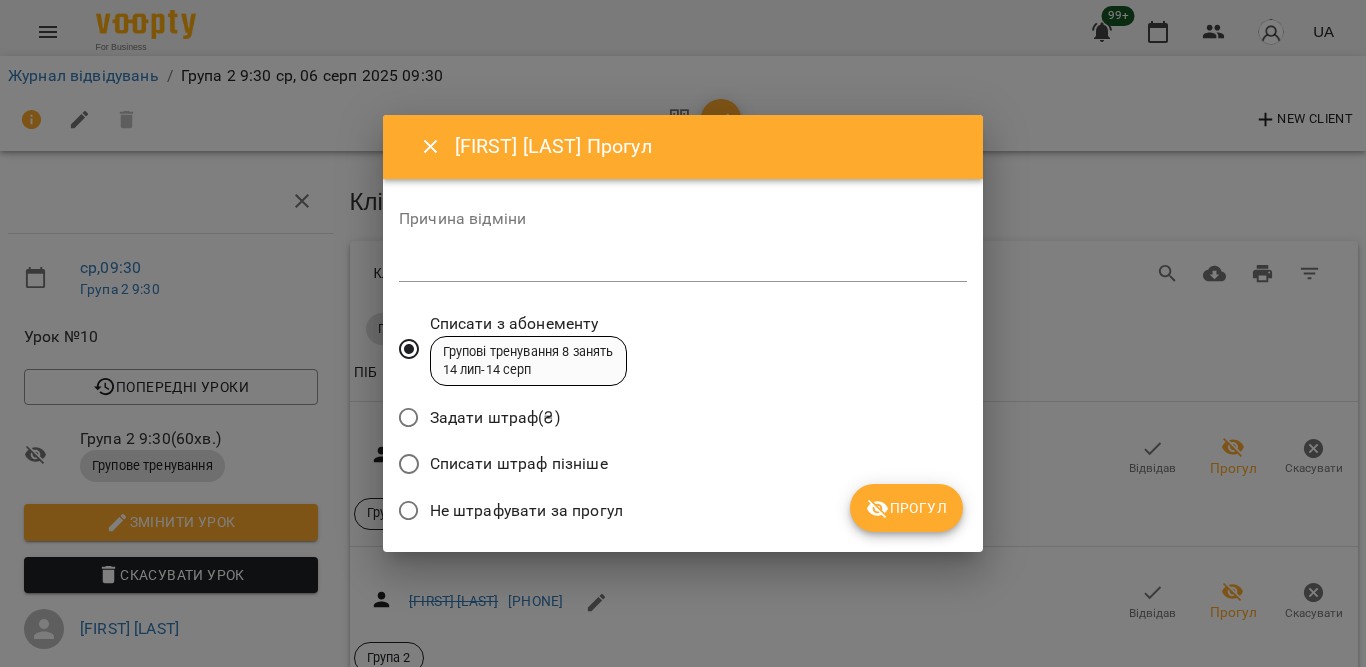 click on "Не штрафувати за прогул" at bounding box center [526, 511] 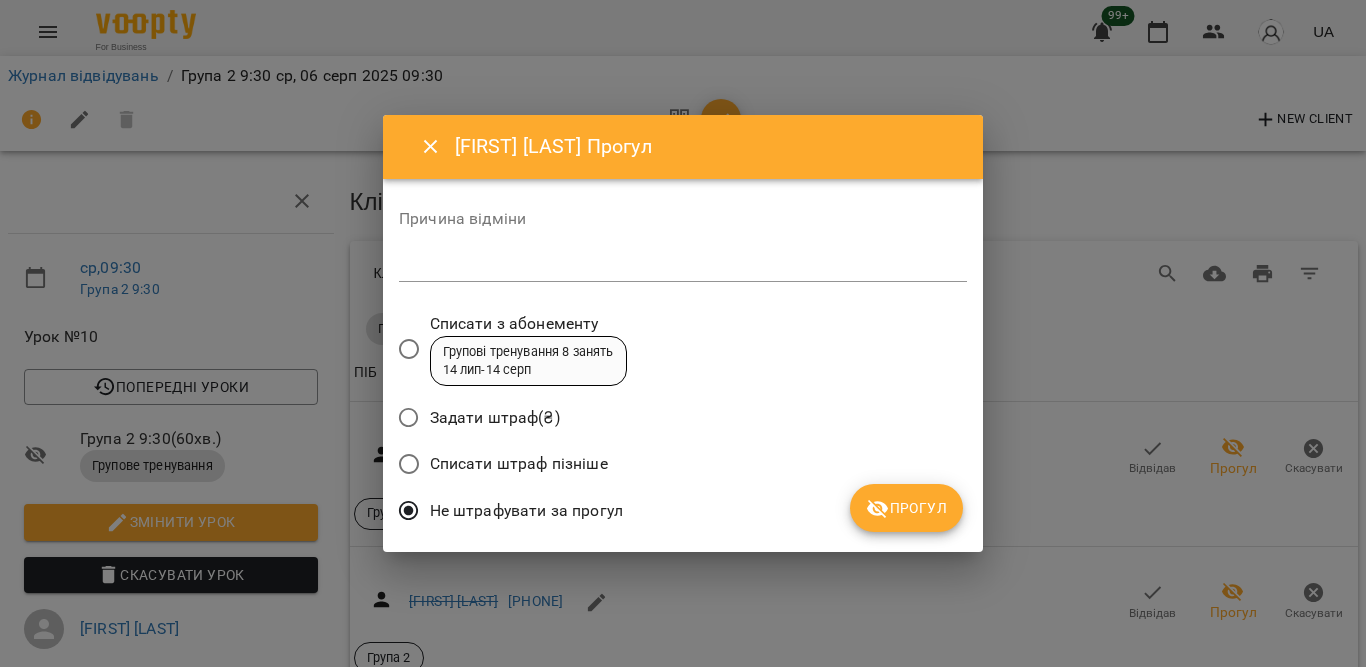 click on "Прогул" at bounding box center [906, 508] 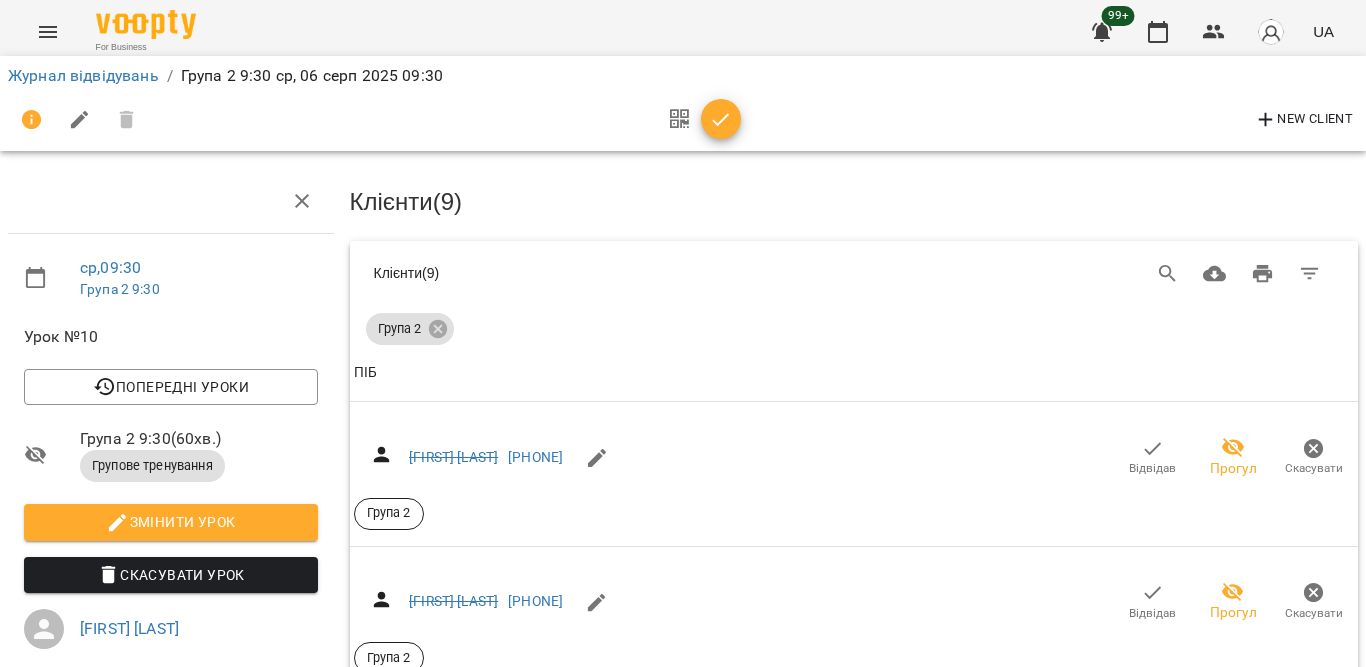 scroll, scrollTop: 1718, scrollLeft: 0, axis: vertical 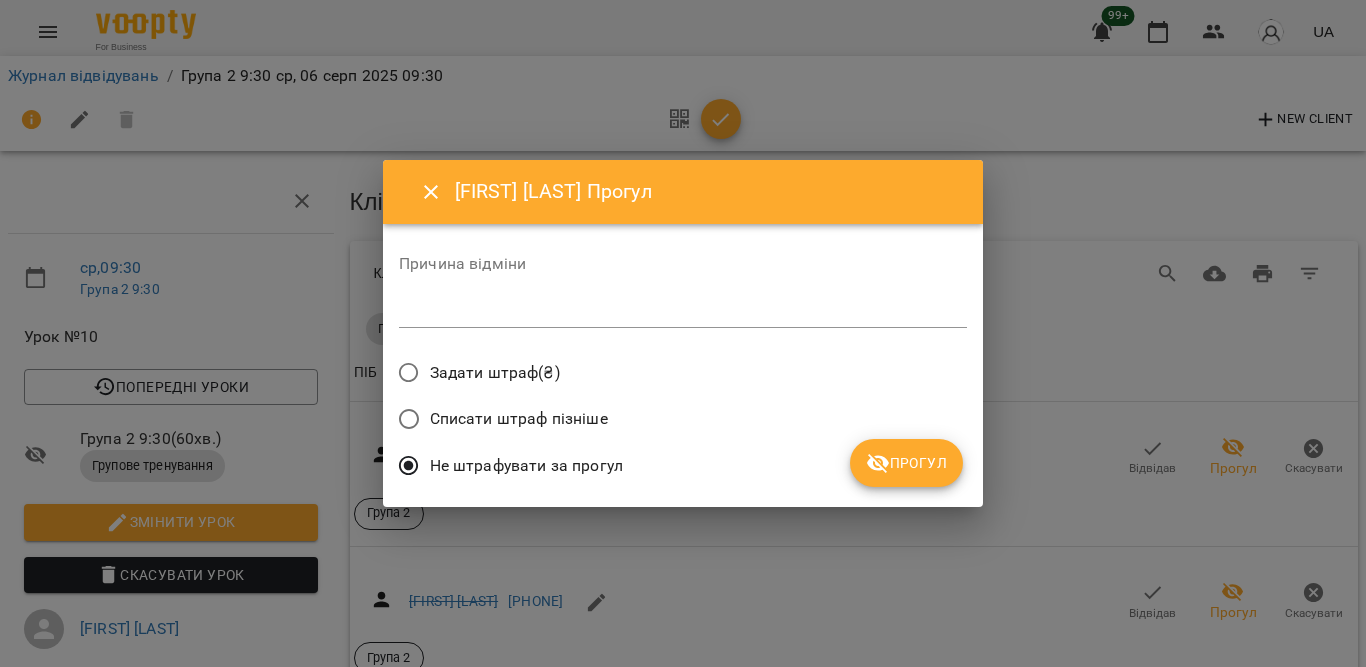 click on "Прогул" at bounding box center [906, 463] 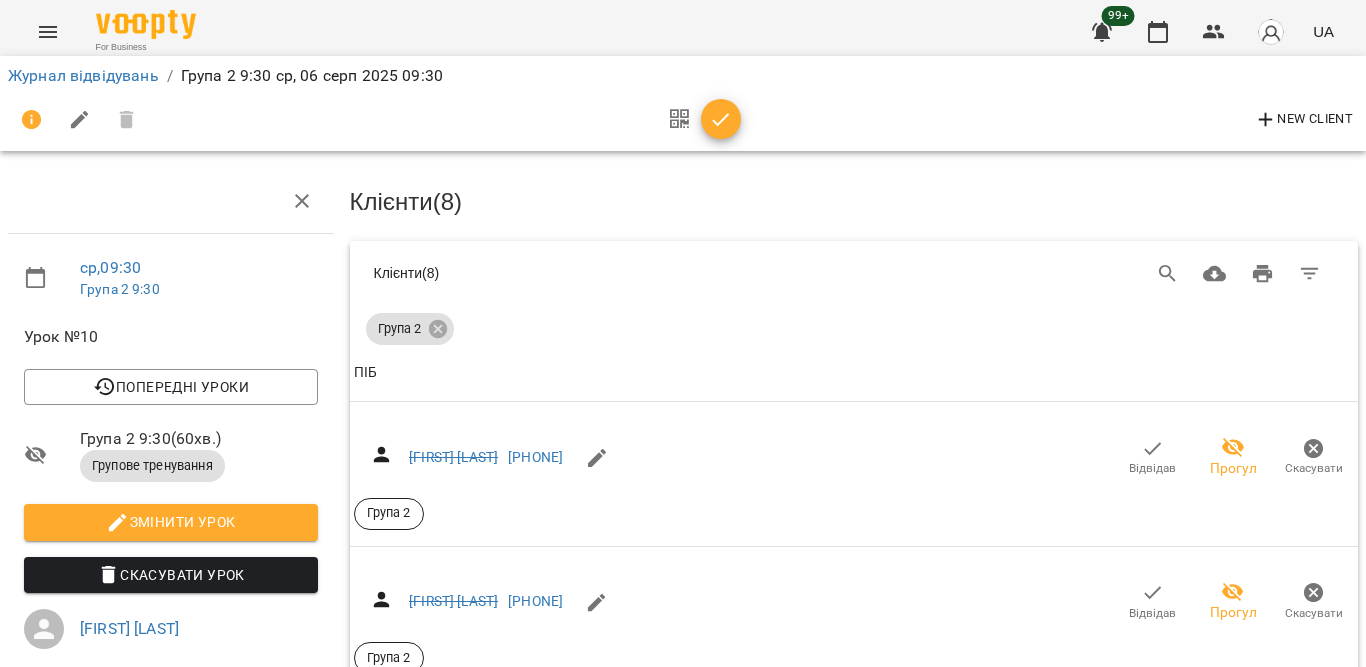 scroll, scrollTop: 1818, scrollLeft: 0, axis: vertical 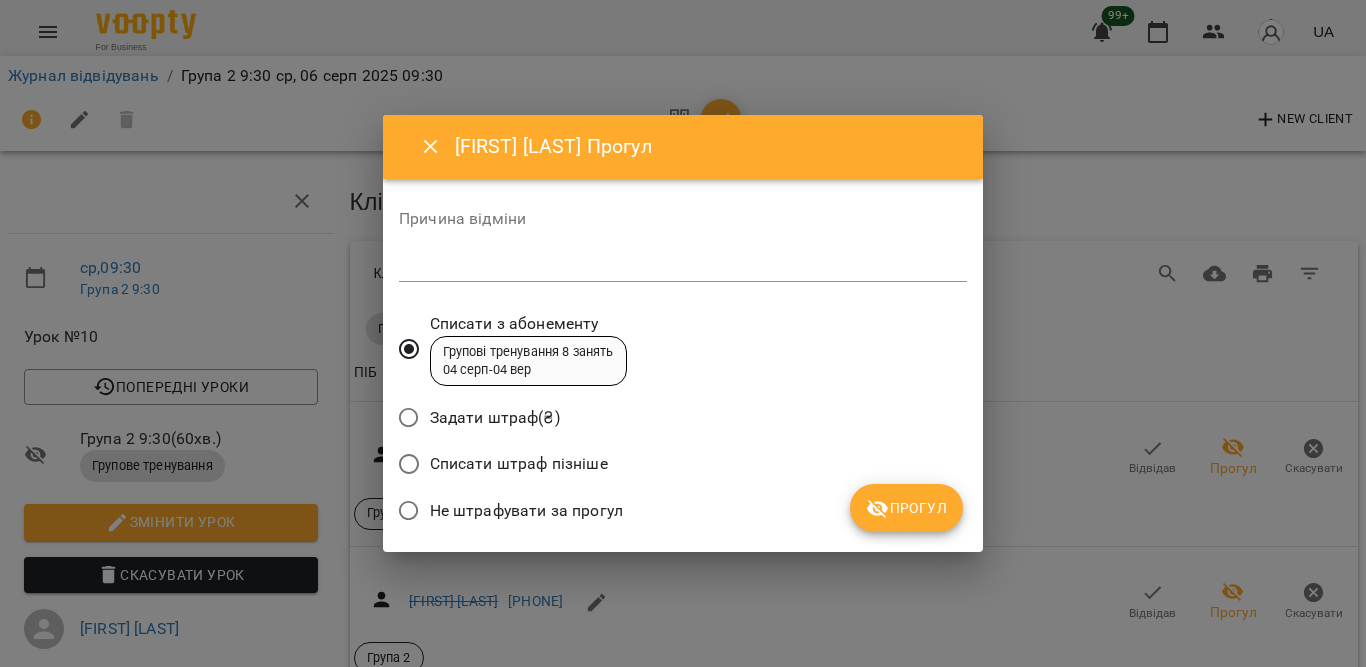 click on "Не штрафувати за прогул" at bounding box center [526, 511] 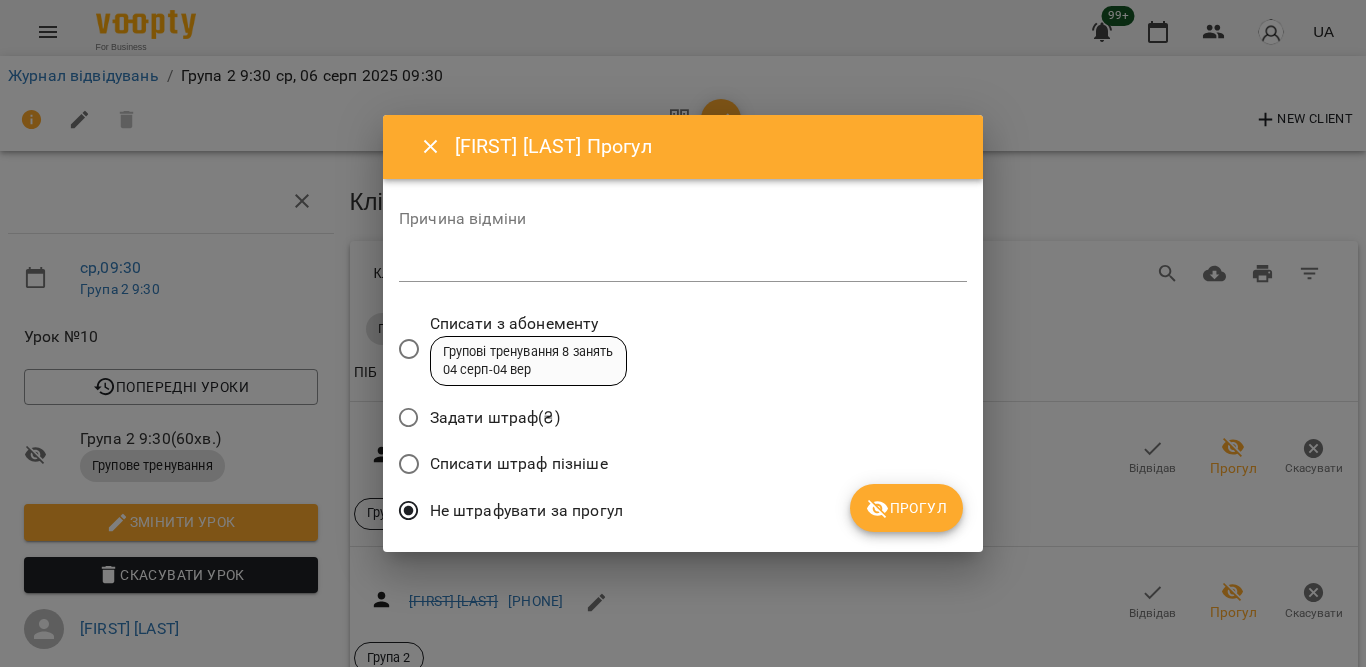 click on "Прогул" at bounding box center [906, 508] 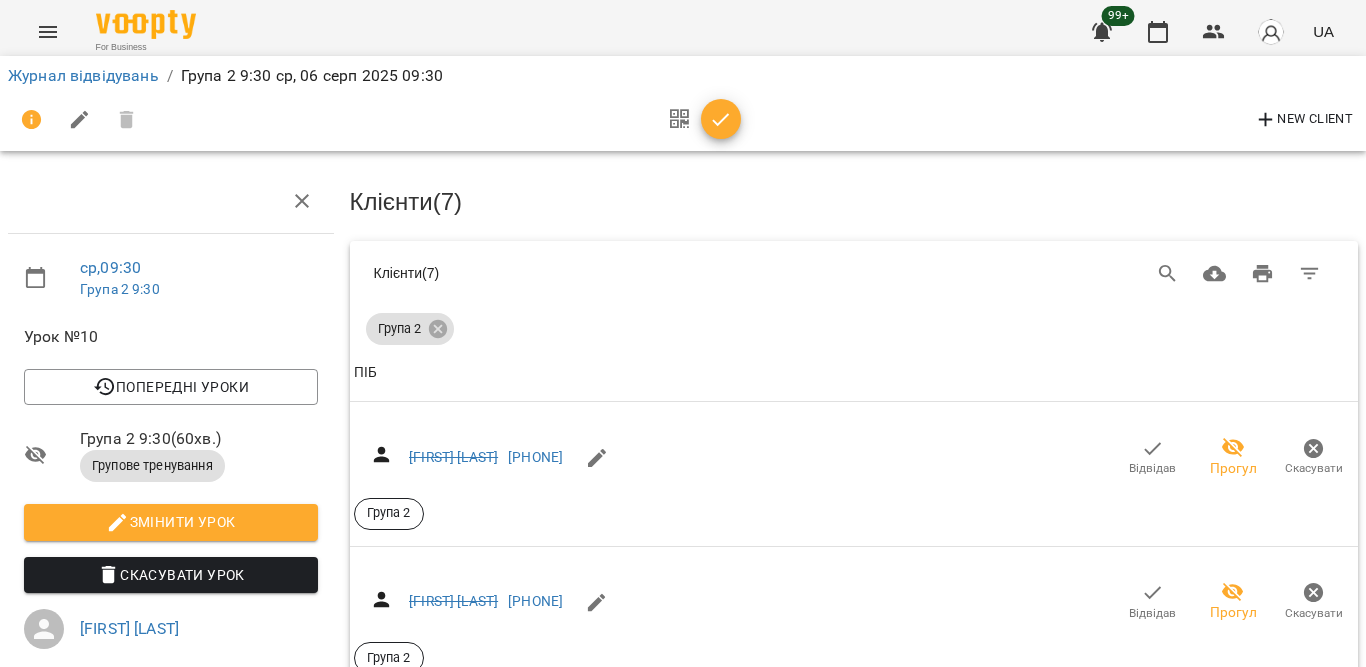 scroll, scrollTop: 1955, scrollLeft: 0, axis: vertical 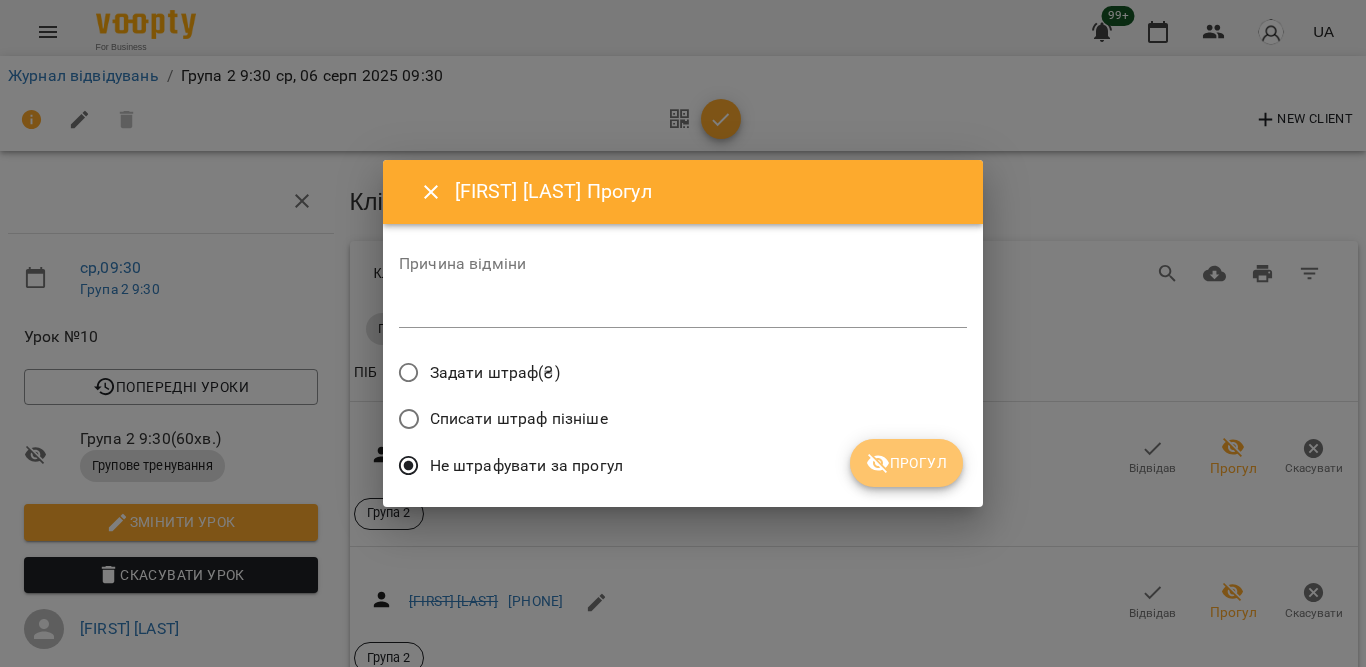 click 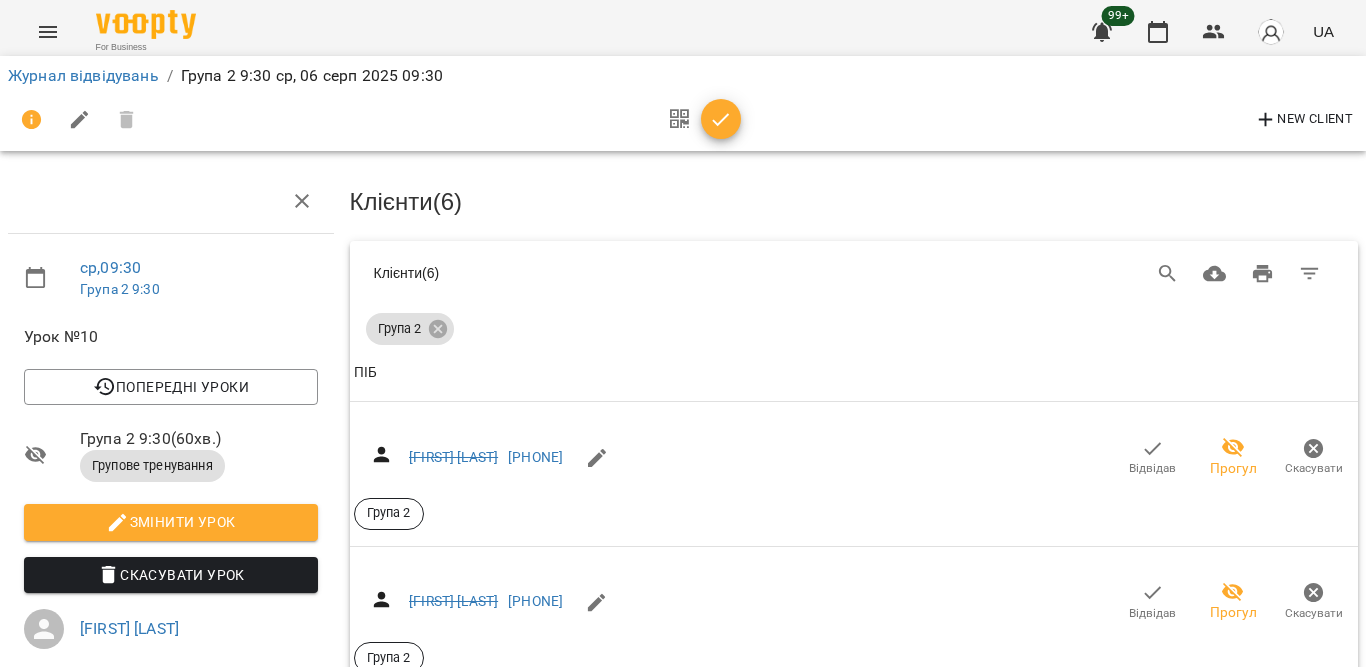 click 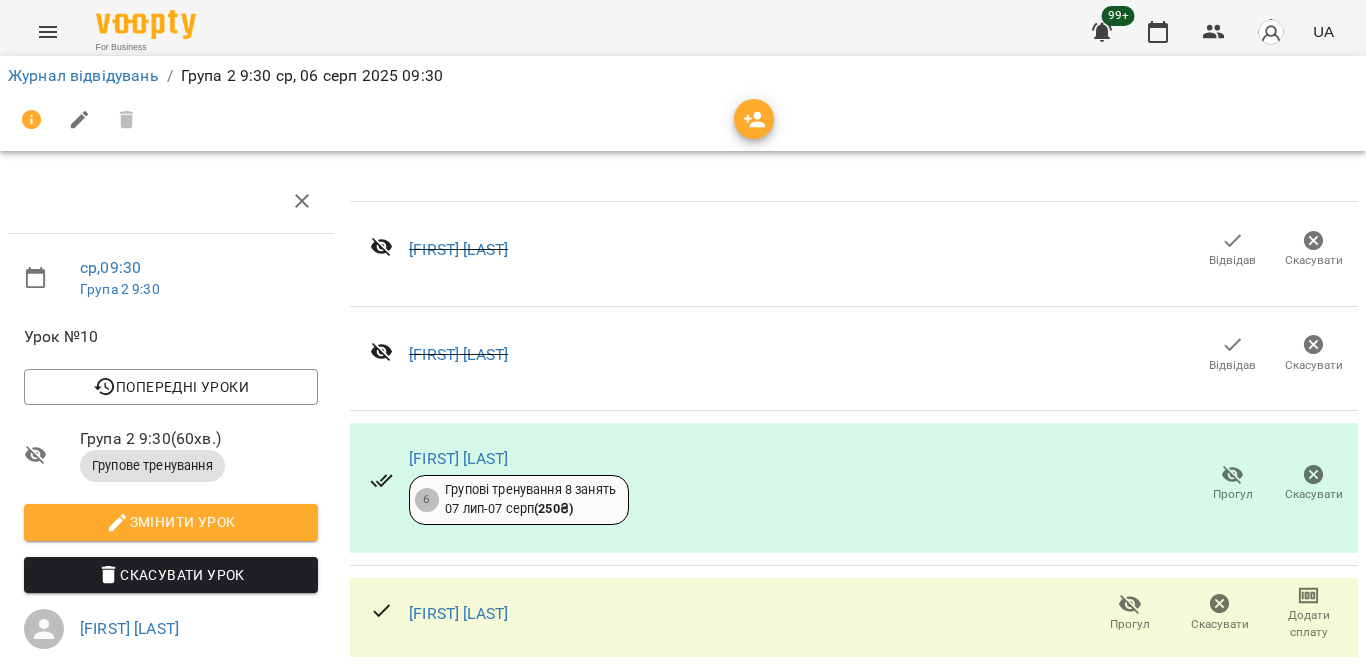 scroll, scrollTop: 1186, scrollLeft: 0, axis: vertical 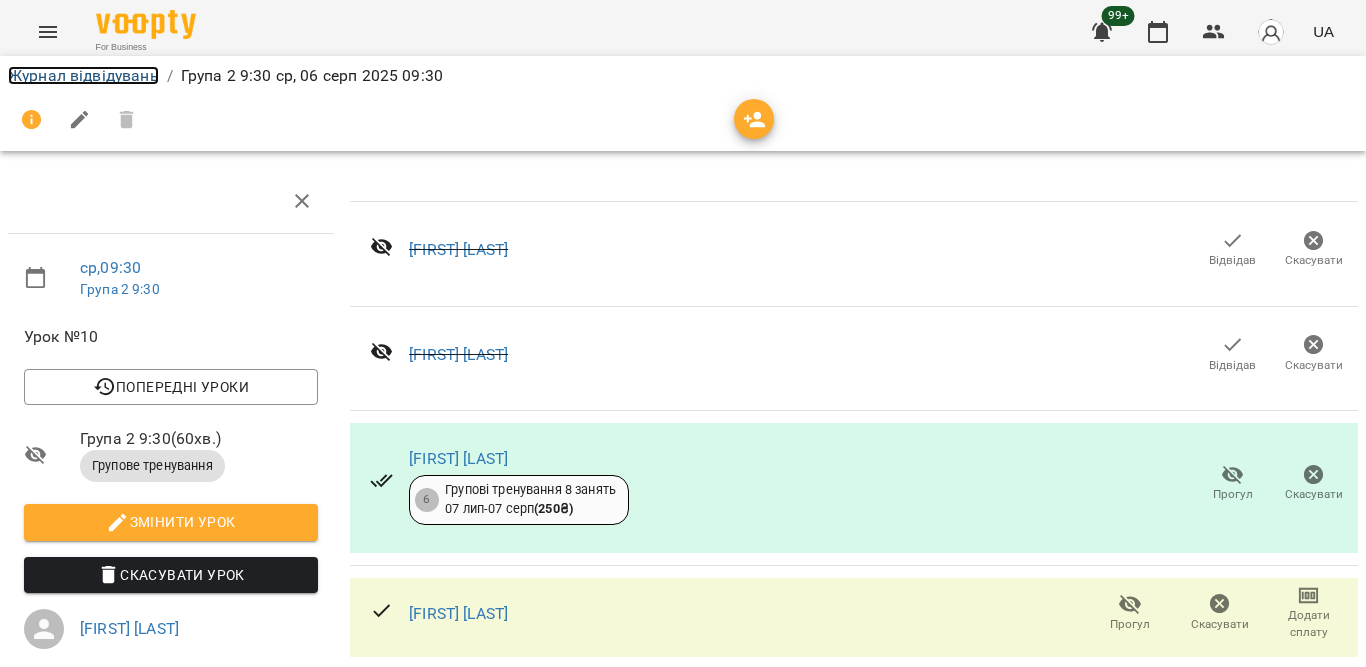 click on "Журнал відвідувань" at bounding box center [83, 75] 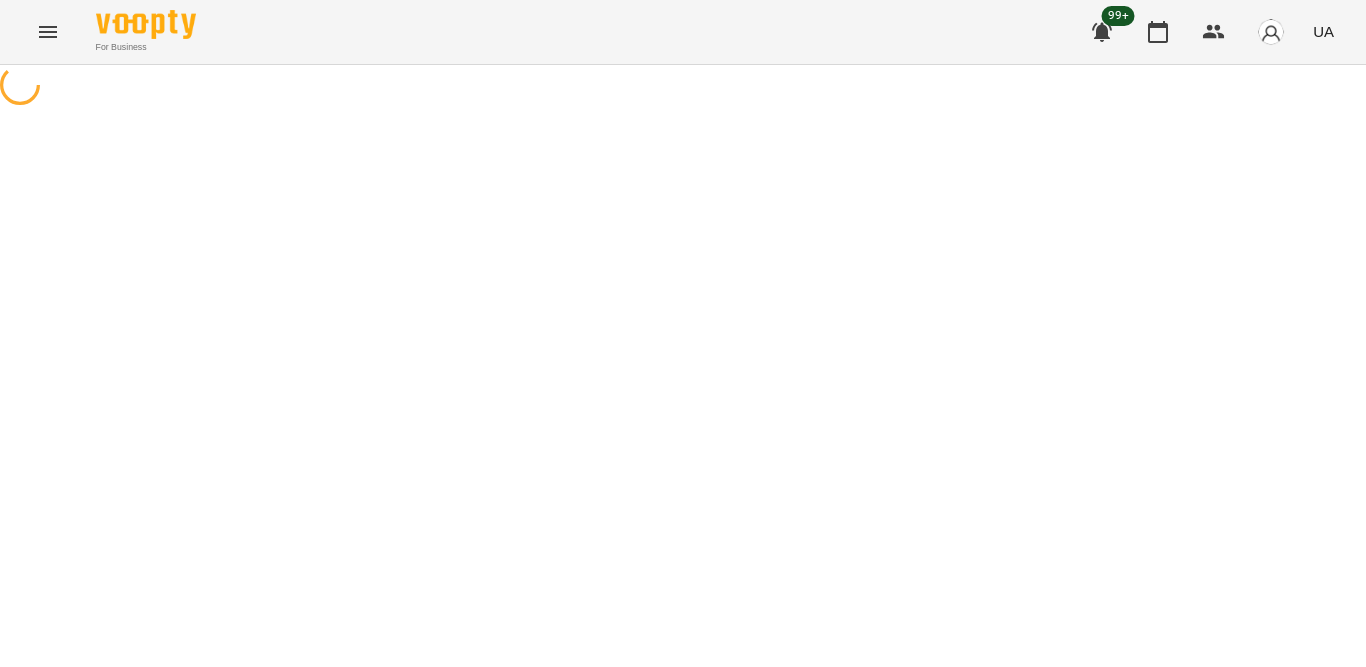 scroll, scrollTop: 0, scrollLeft: 0, axis: both 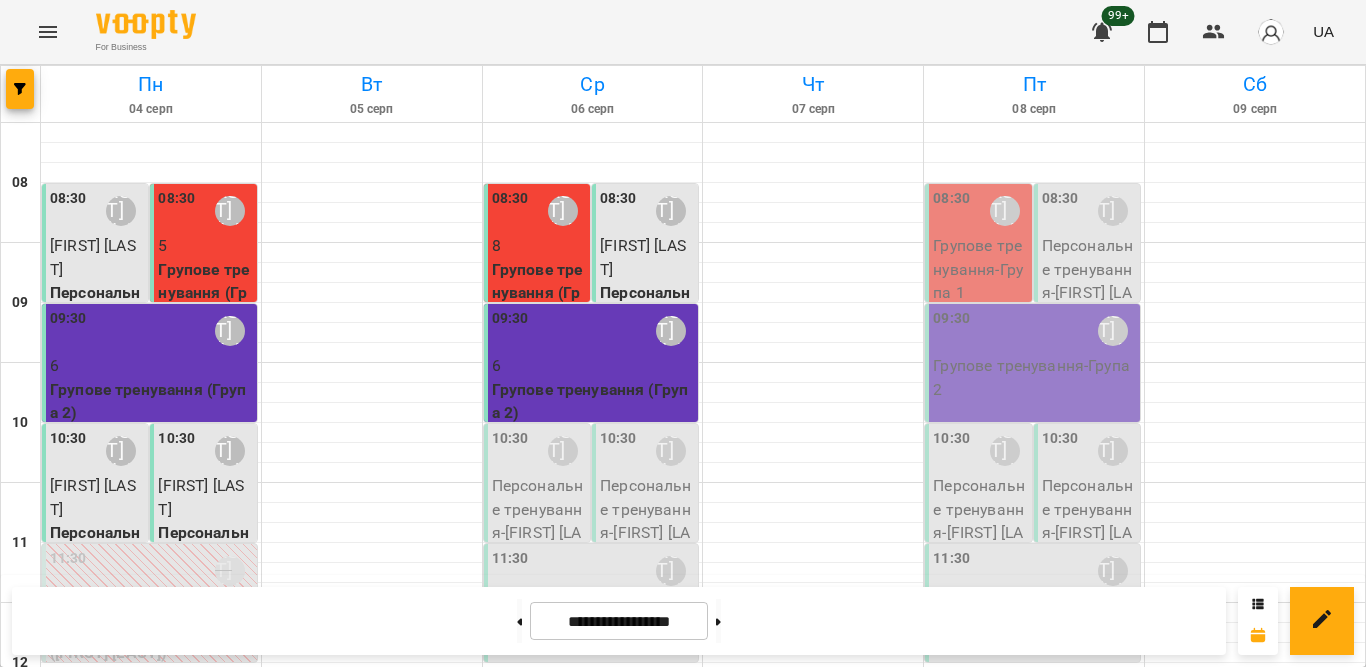 click on "8" at bounding box center [539, 246] 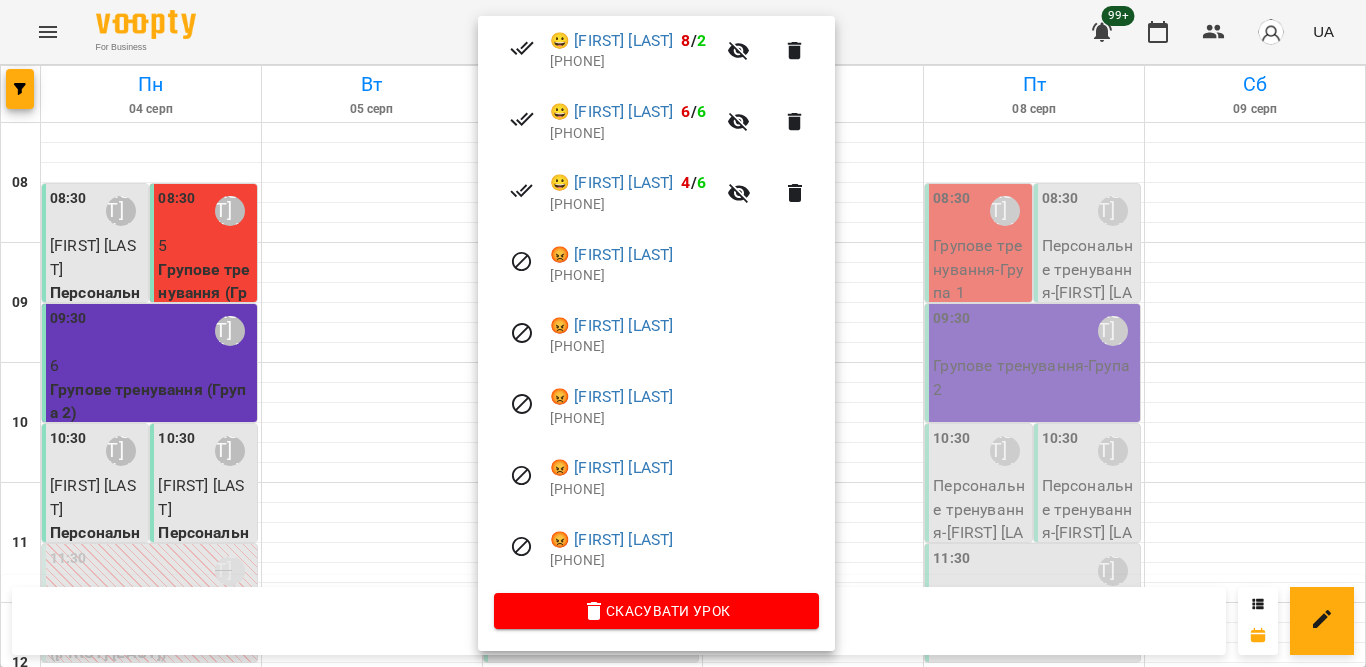 scroll, scrollTop: 797, scrollLeft: 0, axis: vertical 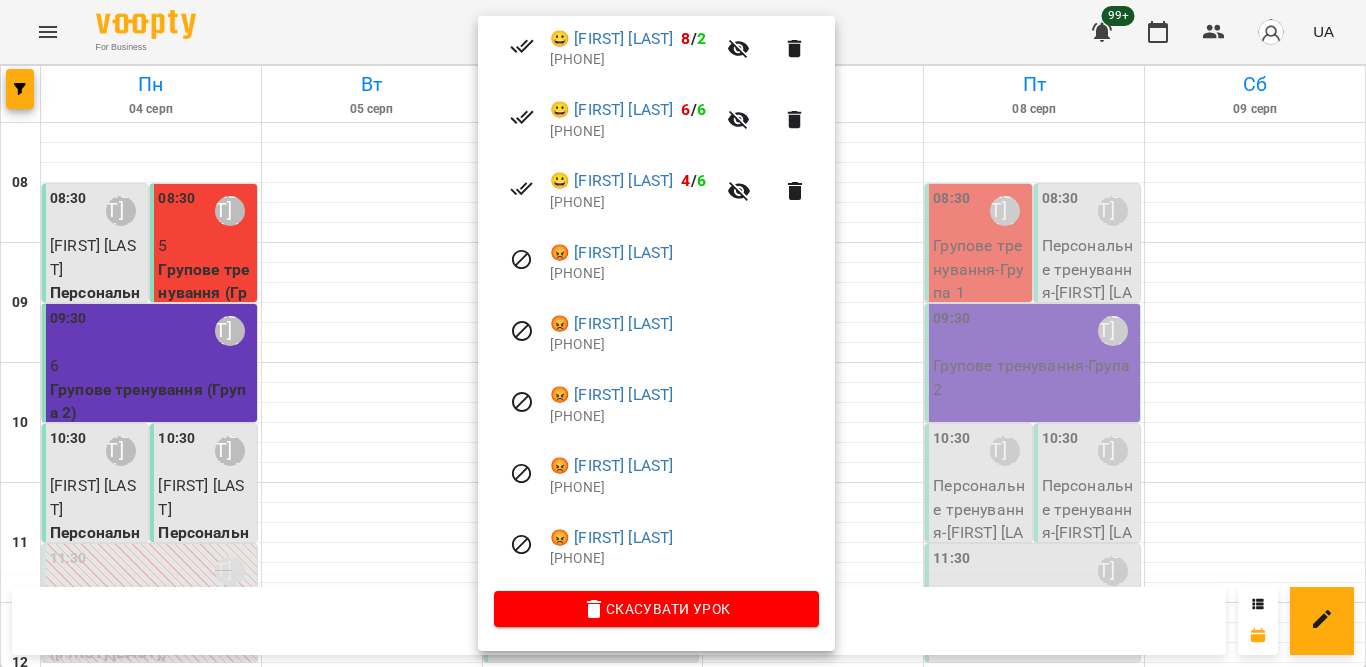 click at bounding box center (683, 333) 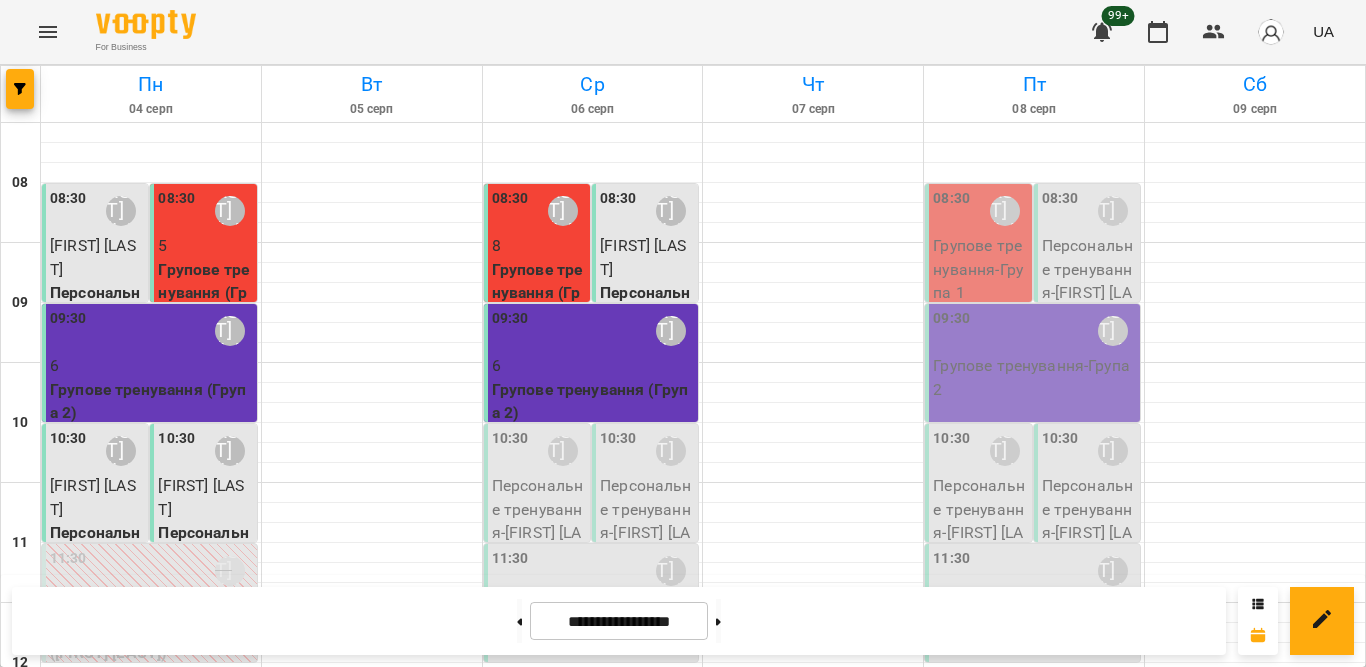 click on "6" at bounding box center [593, 366] 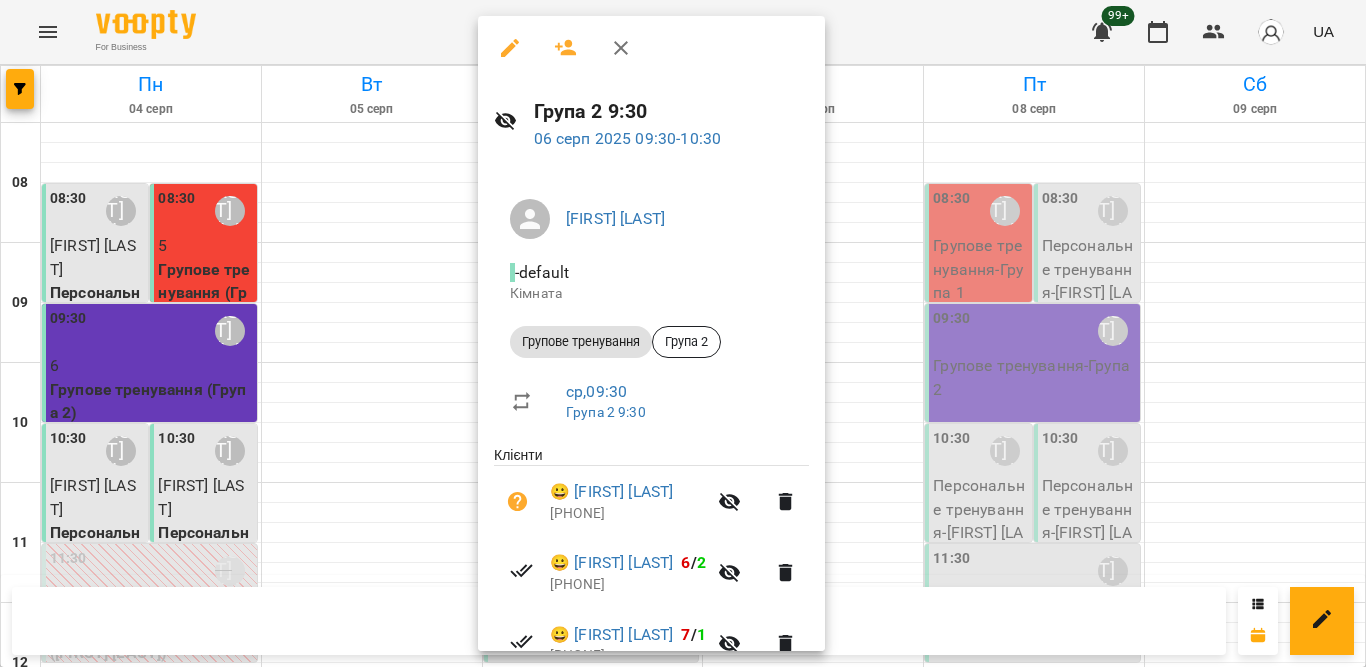 scroll, scrollTop: 0, scrollLeft: 0, axis: both 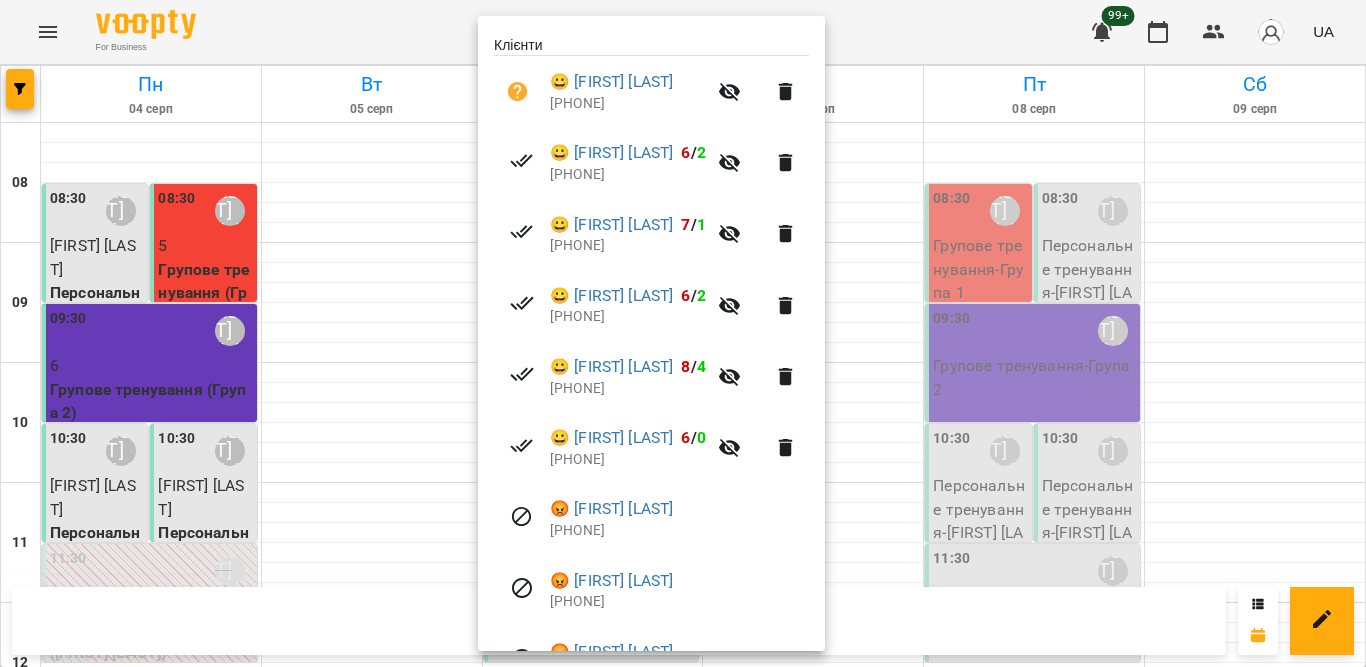 click at bounding box center (683, 333) 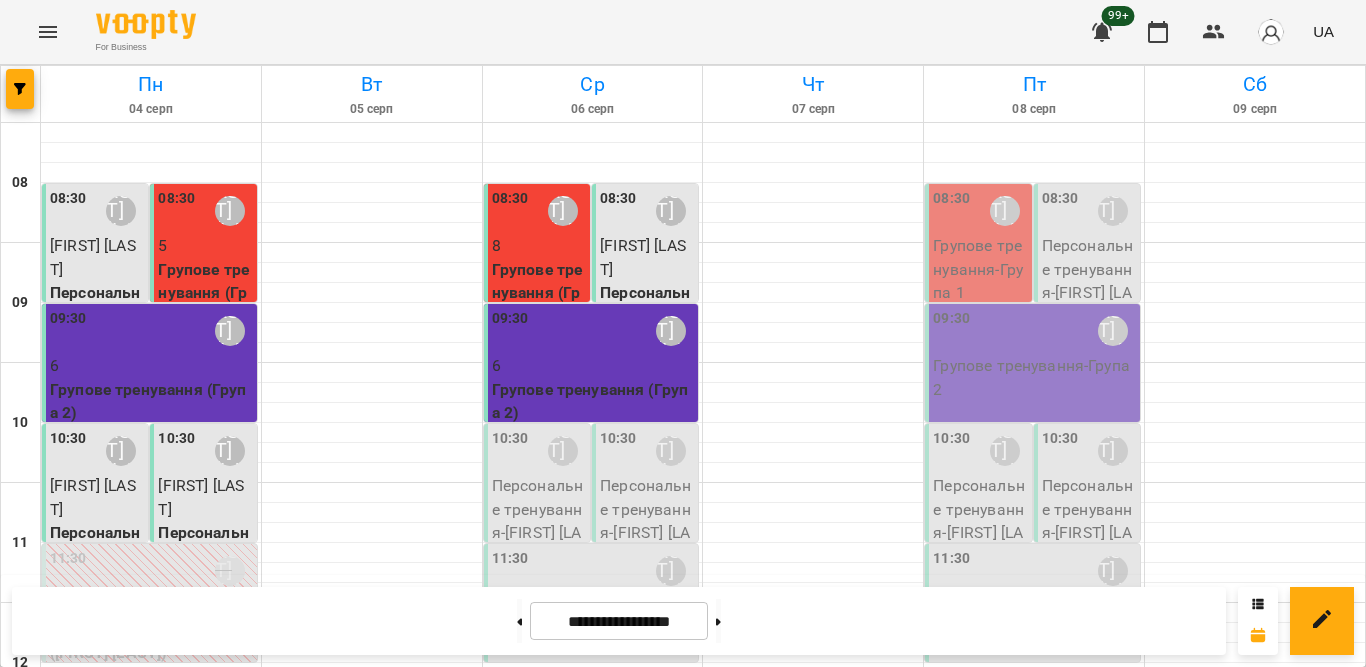 click on "10:30 [FIRST] [LAST] Персональне тренування - [FIRST] [LAST]" at bounding box center (537, 498) 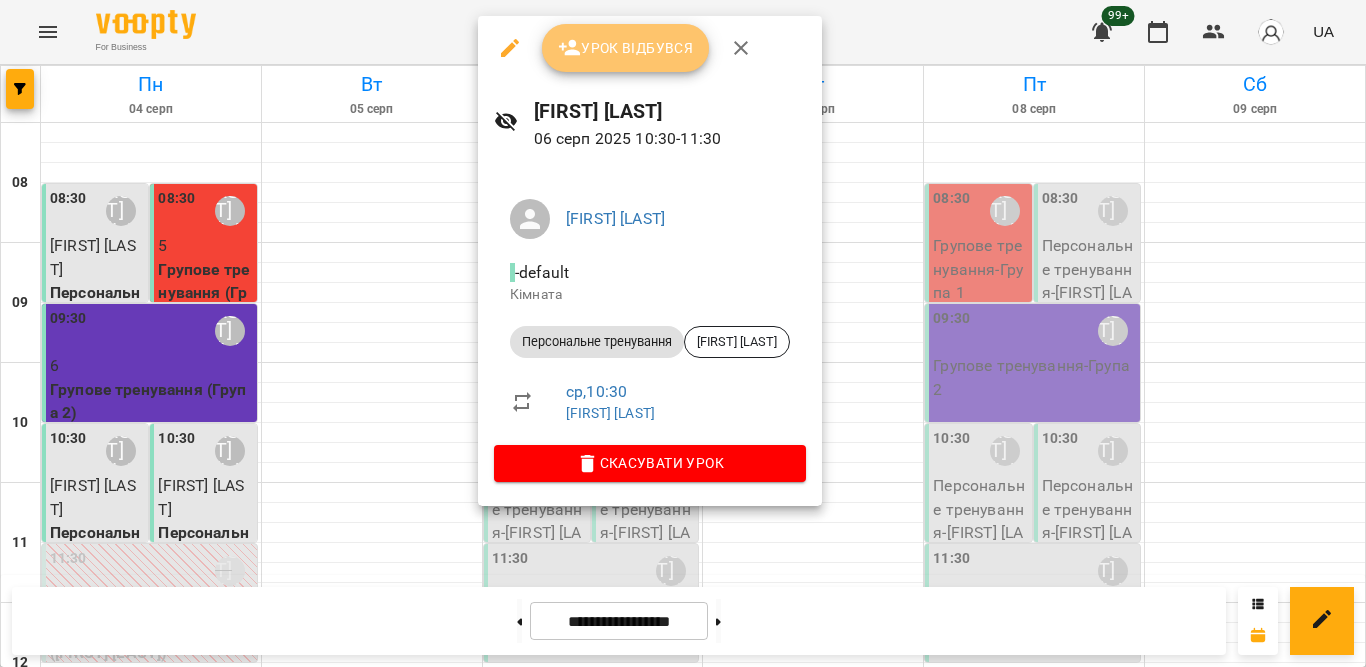 click on "Урок відбувся" at bounding box center (626, 48) 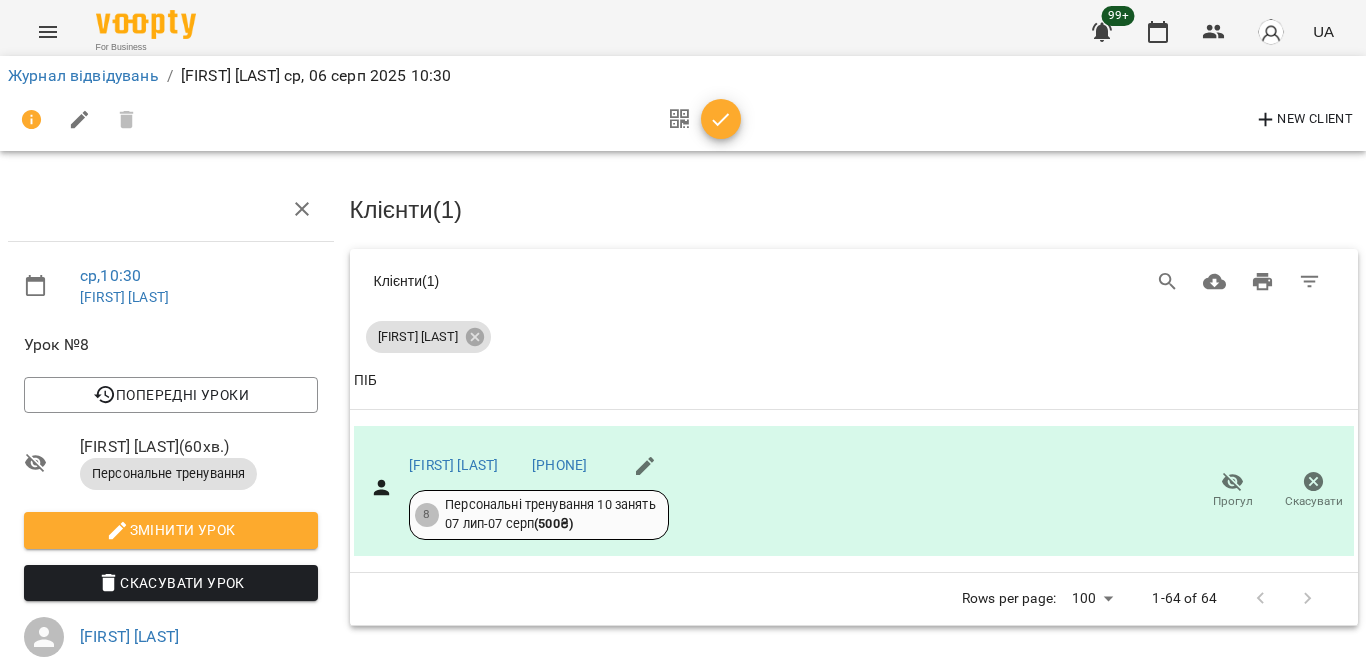 click 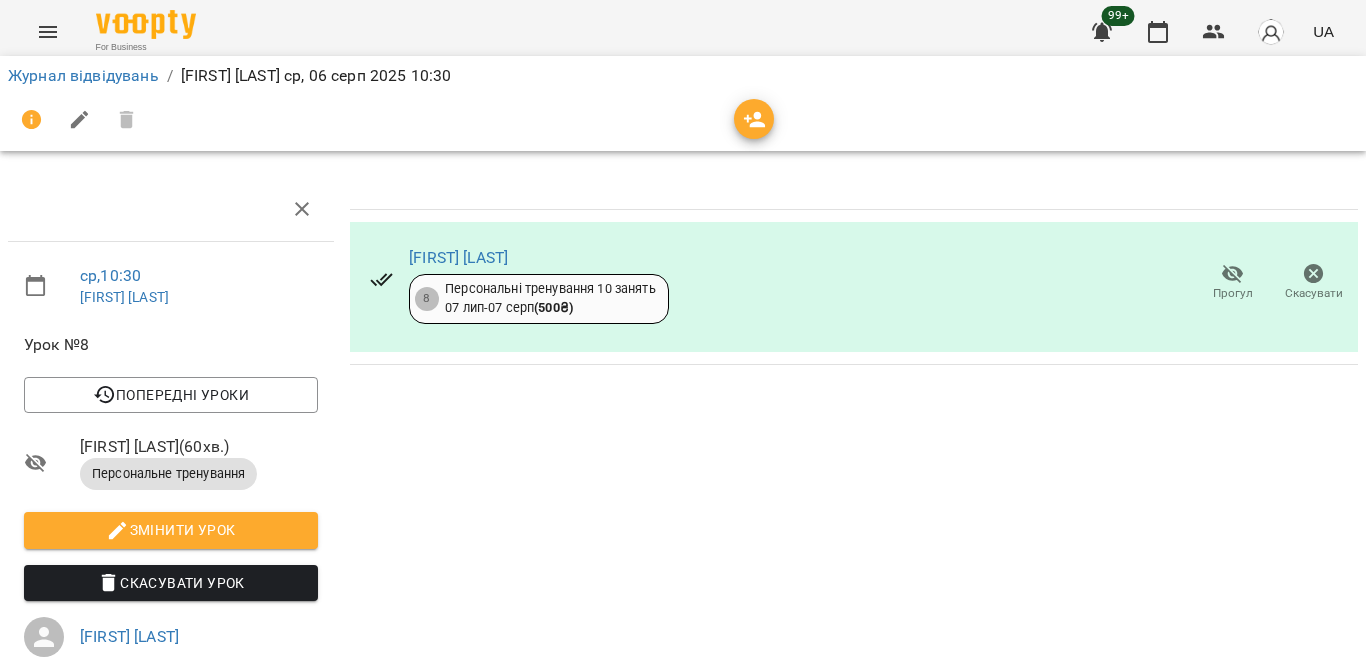 click on "Журнал відвідувань / [FIRST] [LAST]    ср, 06 серп 2025 10:30" at bounding box center [683, 76] 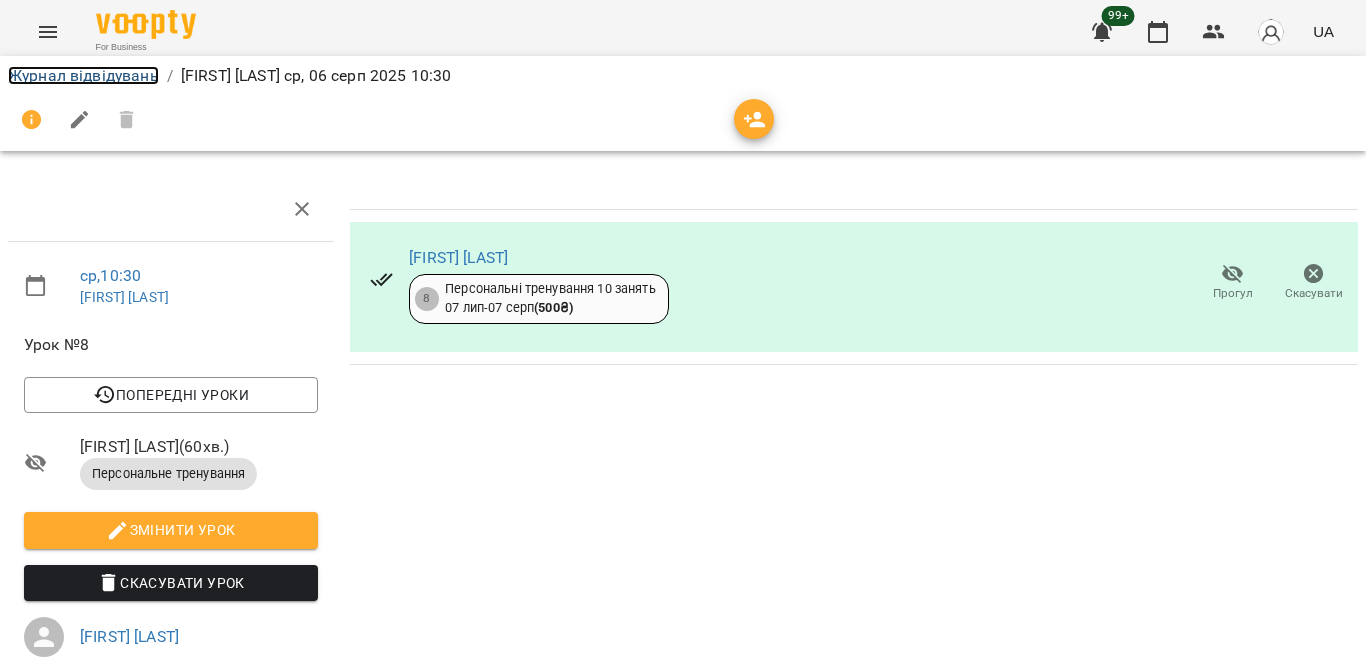 click on "Журнал відвідувань" at bounding box center (83, 75) 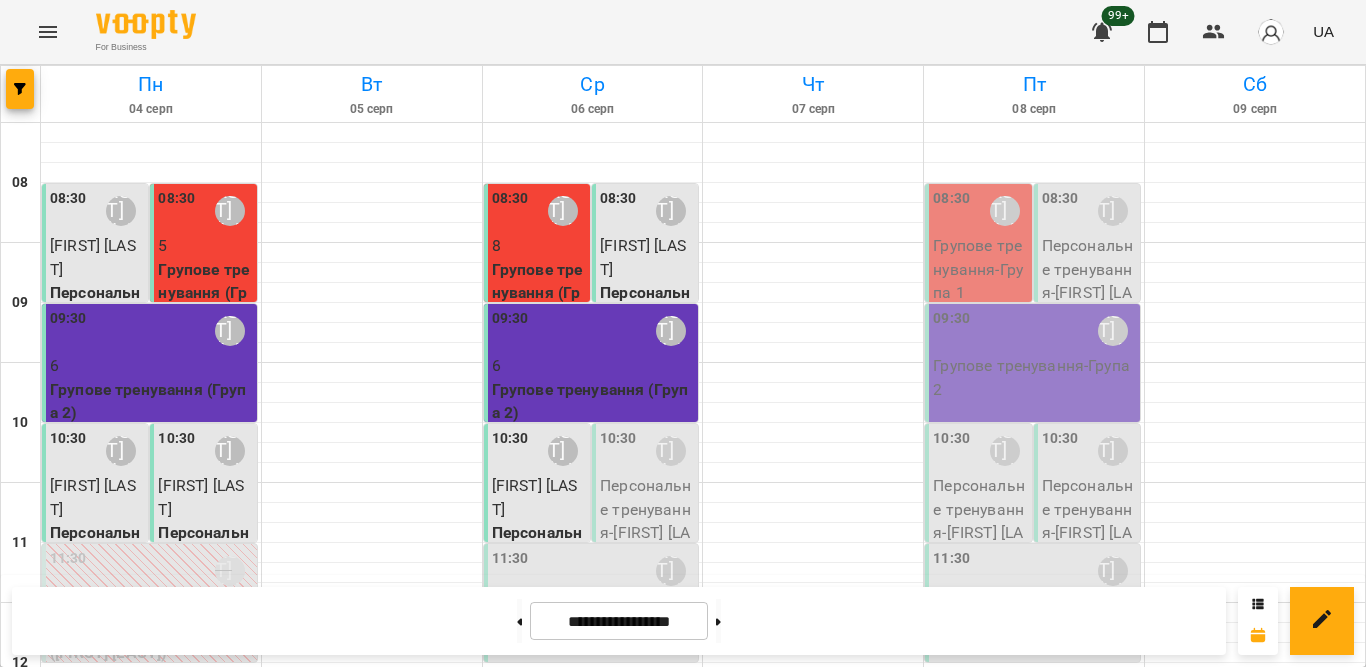 click on "10:30" at bounding box center (618, 451) 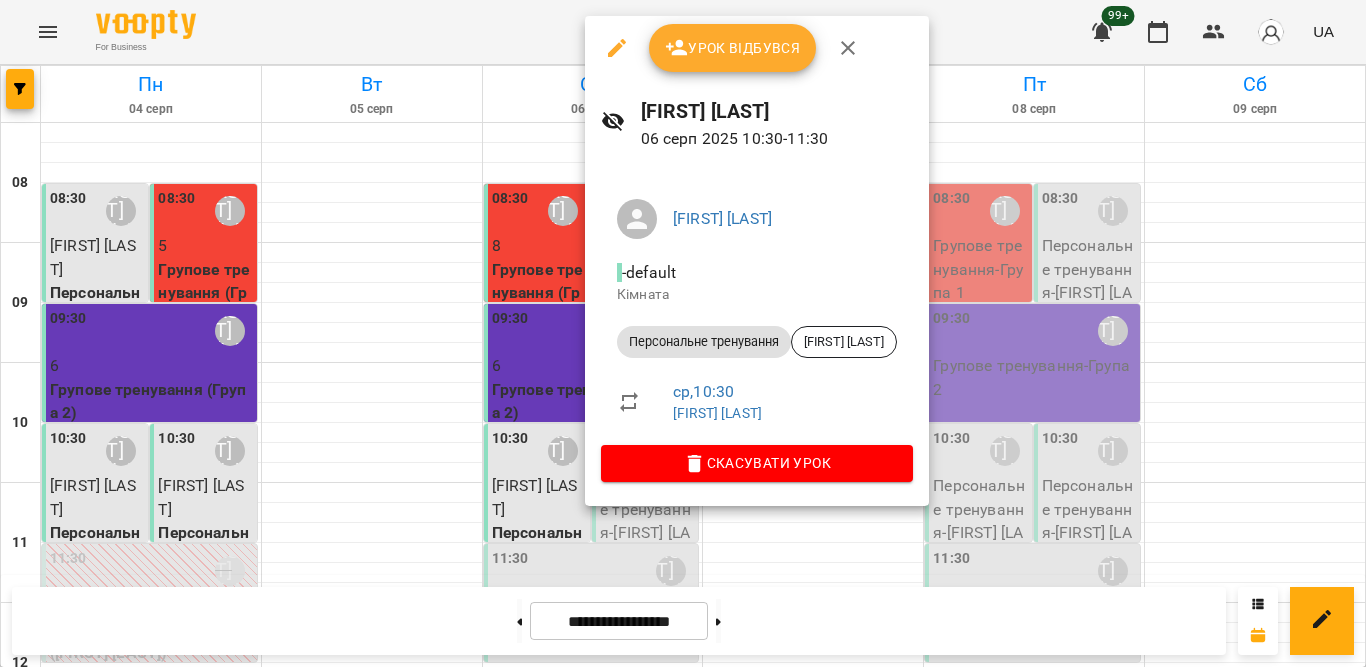 click on "Урок відбувся" at bounding box center (733, 48) 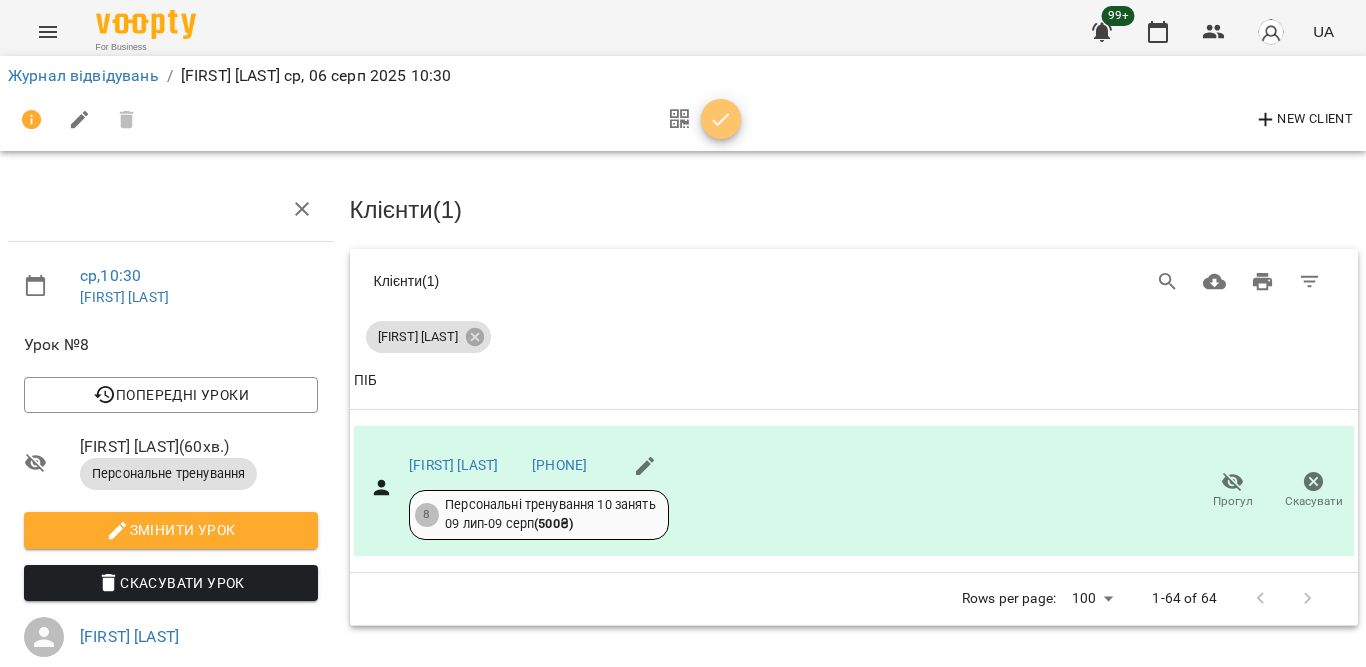 click 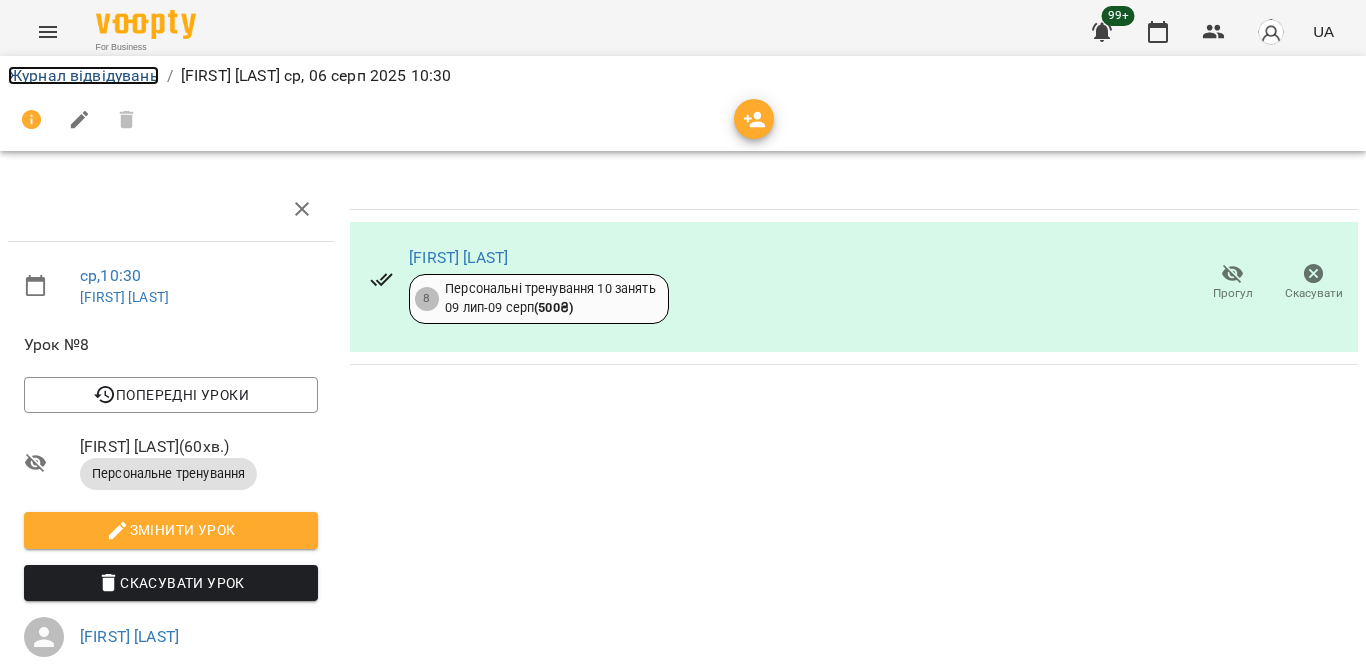 click on "Журнал відвідувань" at bounding box center (83, 75) 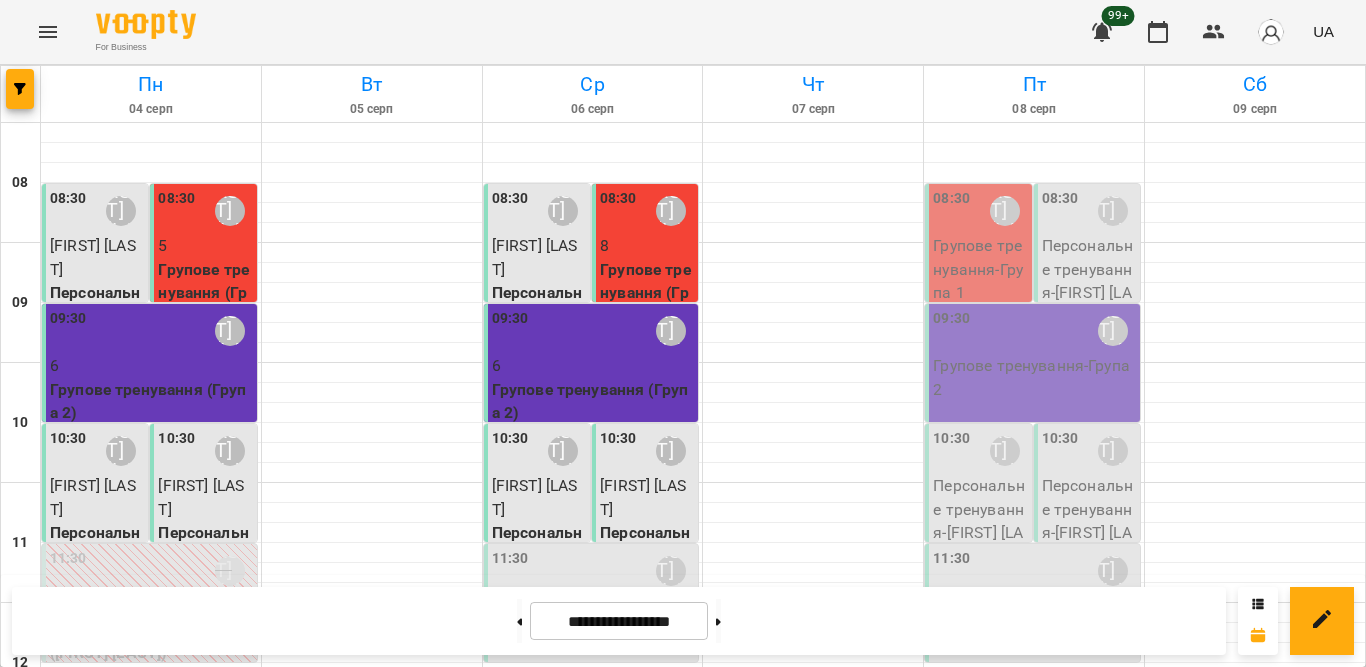 scroll, scrollTop: 200, scrollLeft: 0, axis: vertical 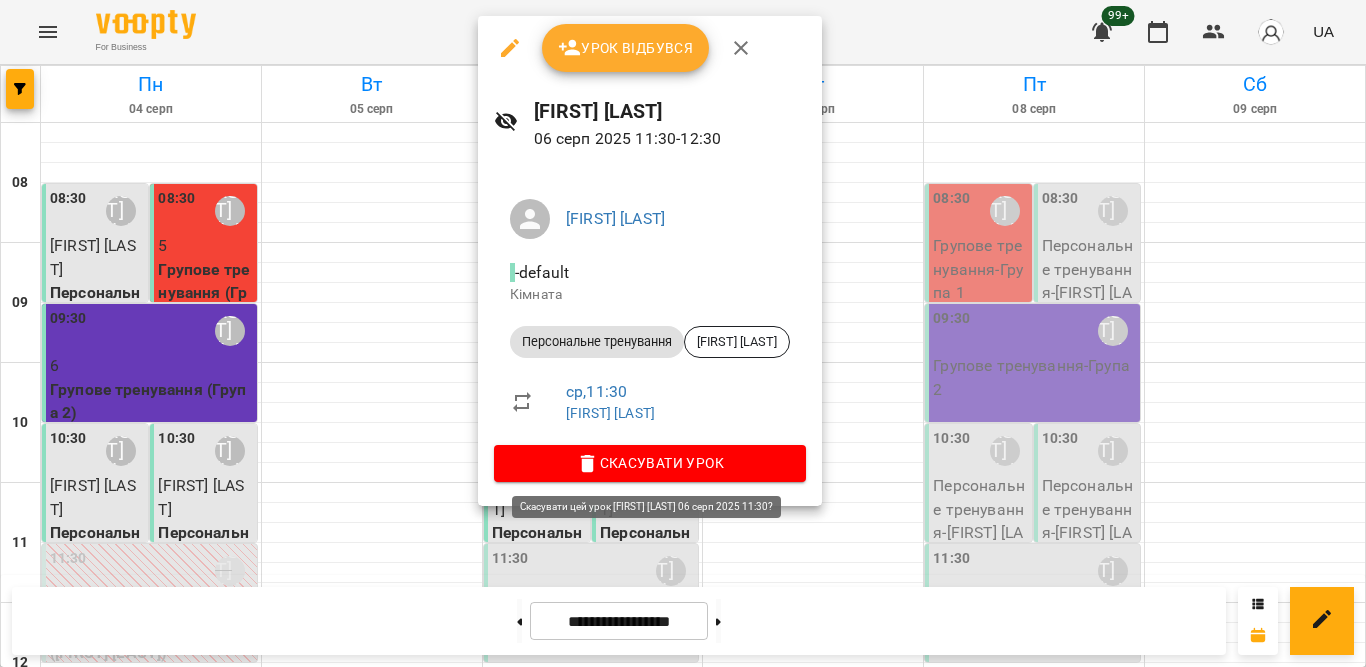 click on "Скасувати Урок" at bounding box center [650, 463] 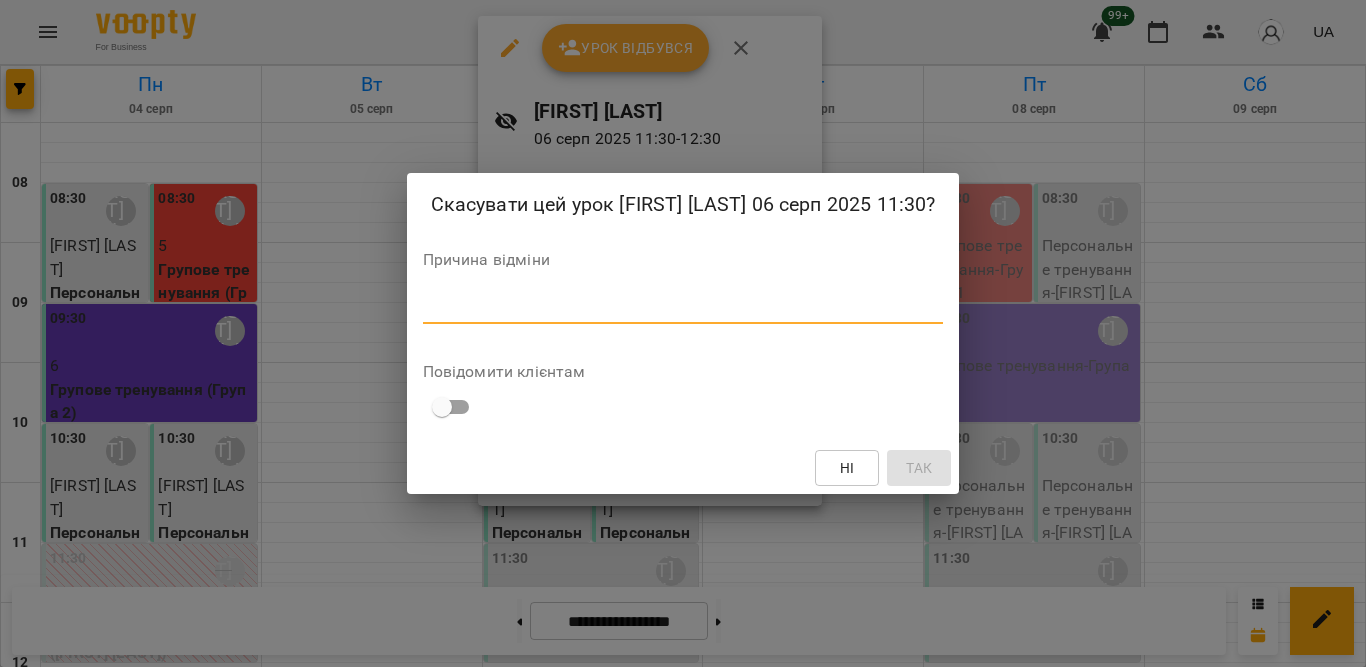 click at bounding box center (683, 307) 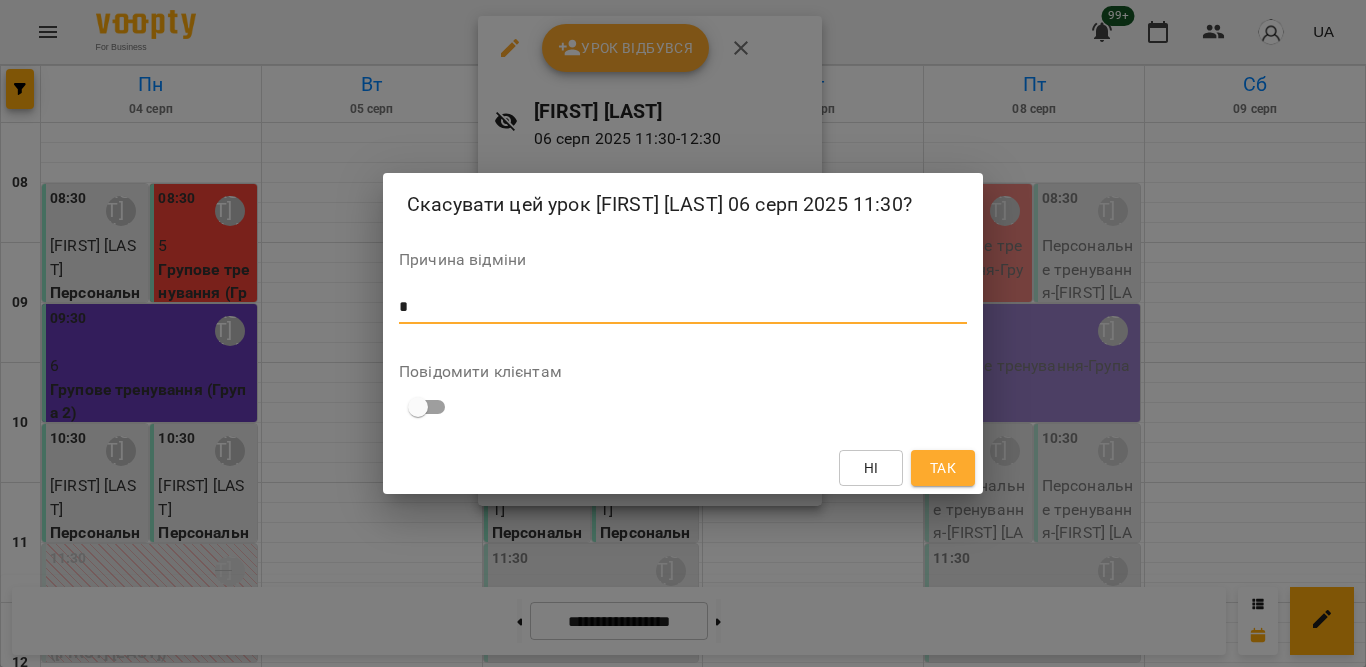 type on "*" 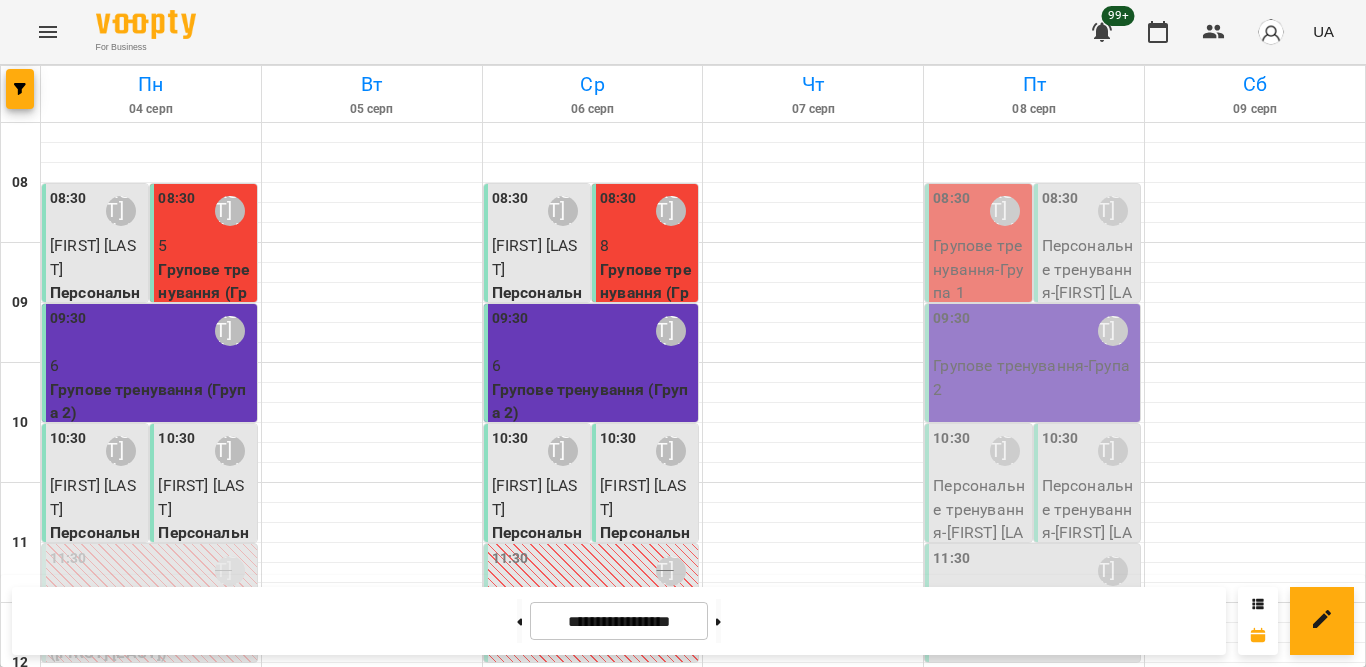 click on "[FIRST] [LAST]" at bounding box center (535, 497) 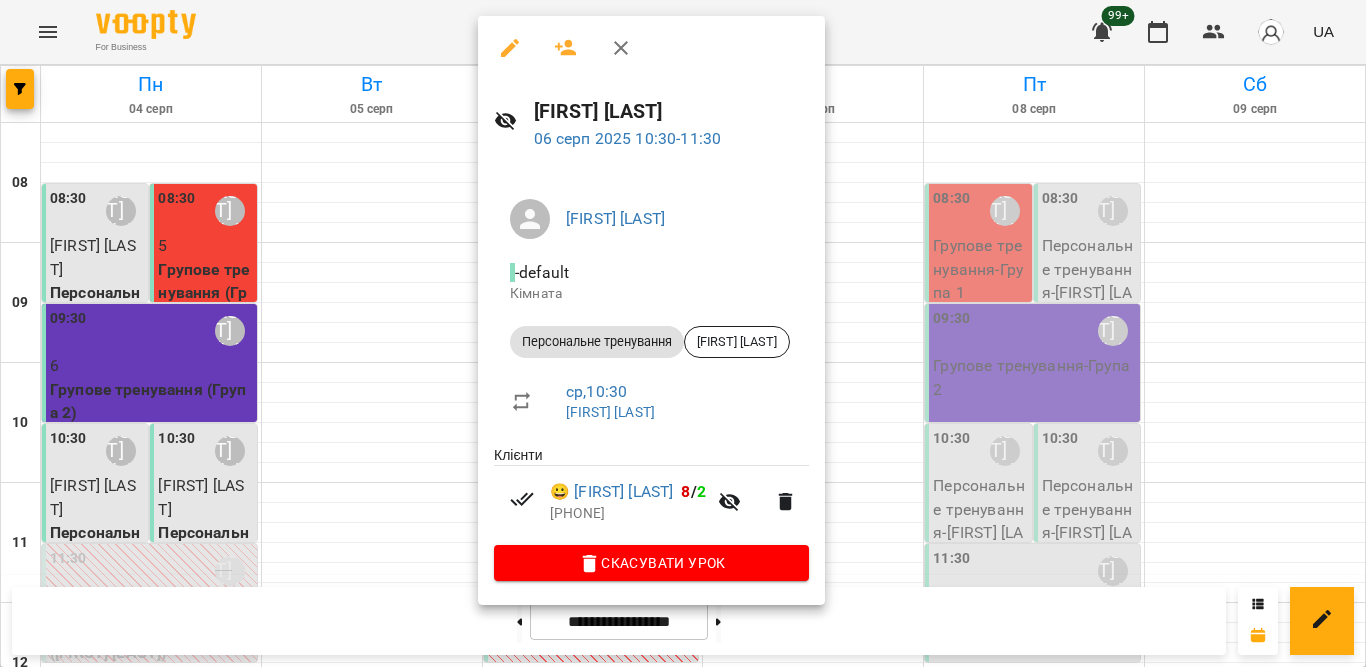 click at bounding box center [683, 333] 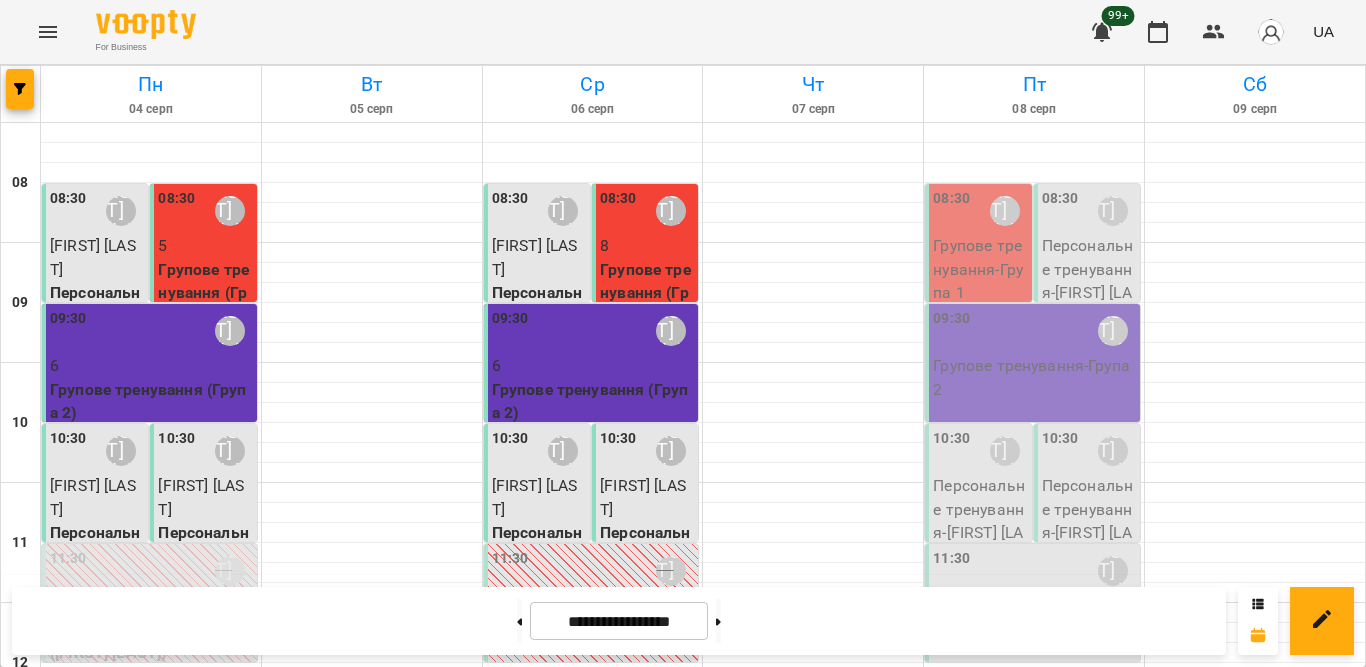 click on "[FIRST] [LAST]" at bounding box center [643, 497] 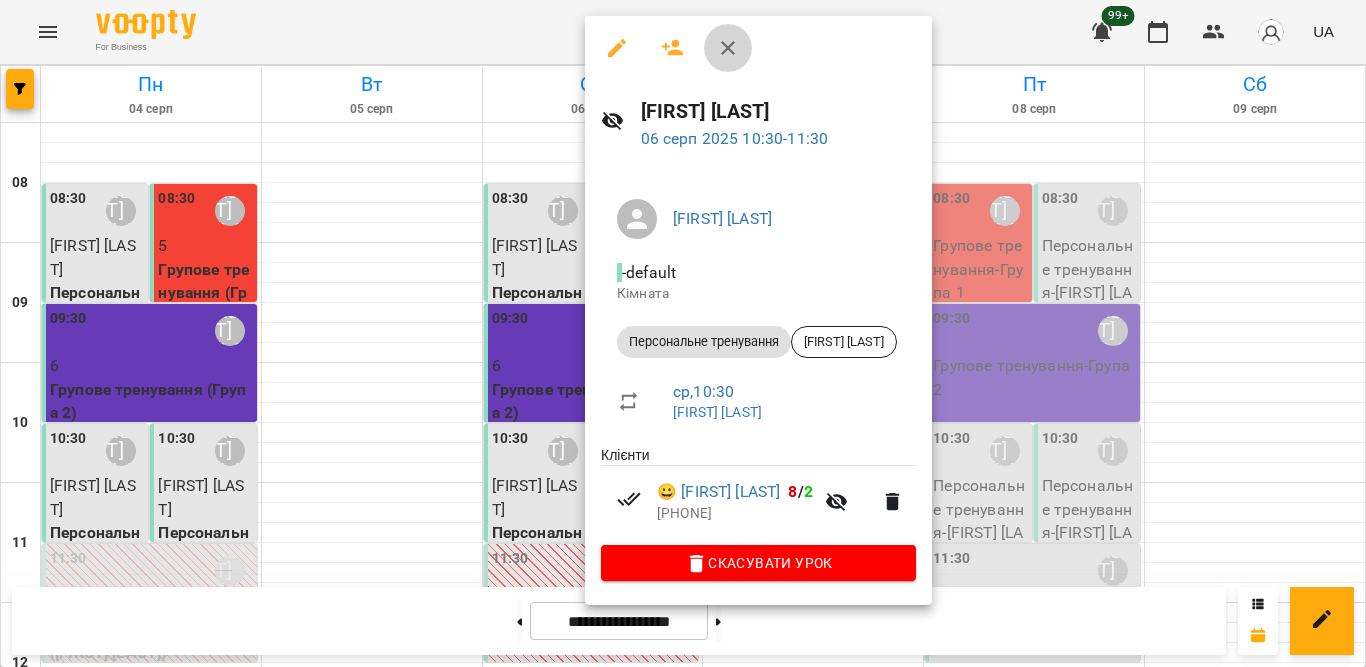 click 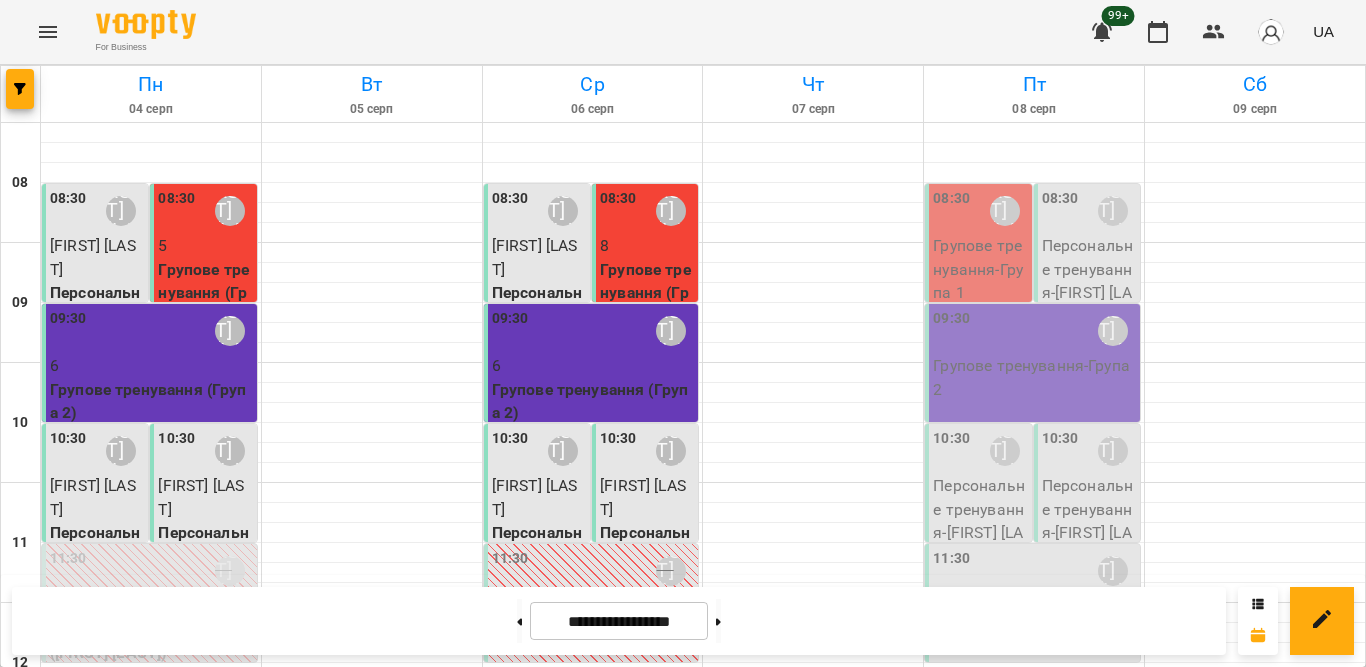 scroll, scrollTop: 500, scrollLeft: 0, axis: vertical 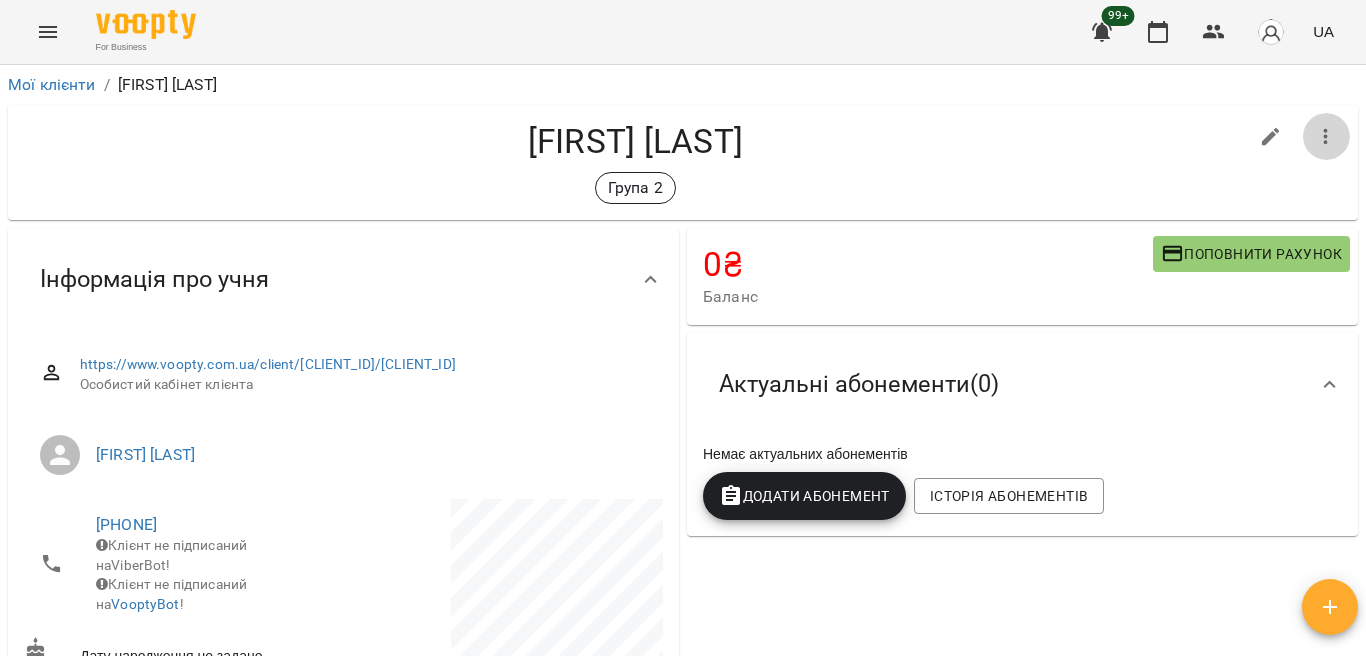 click 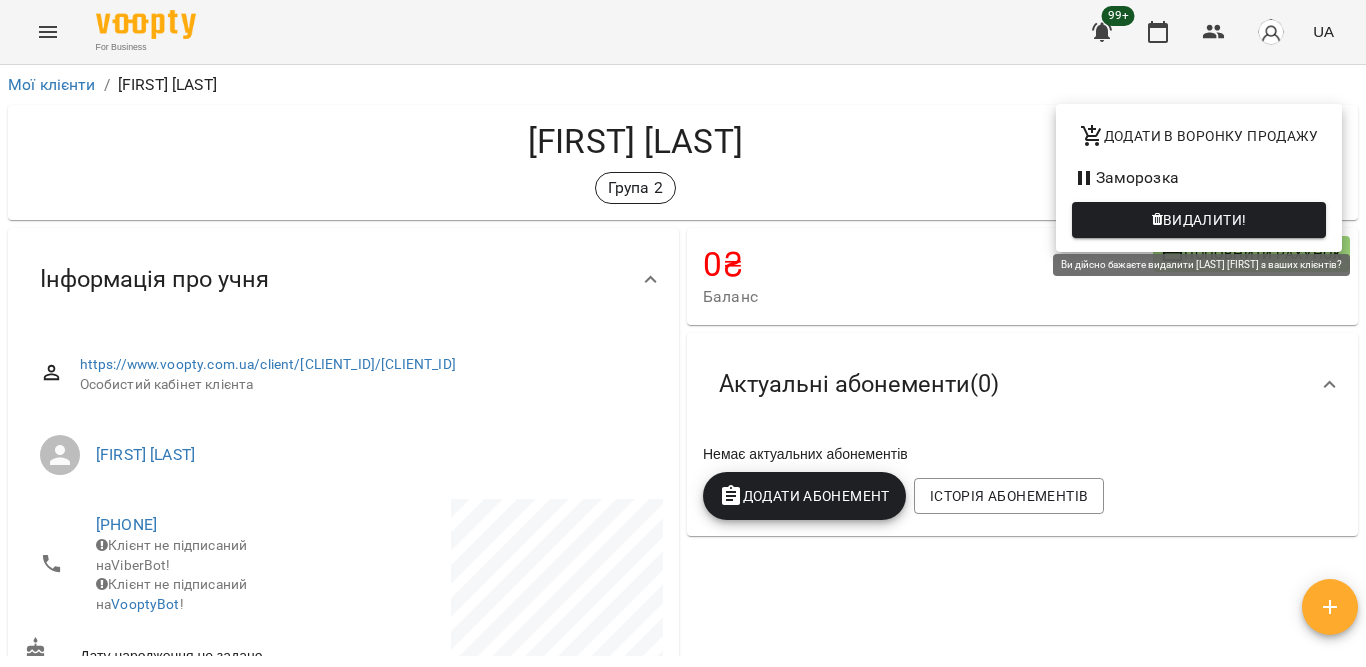 click at bounding box center (1157, 220) 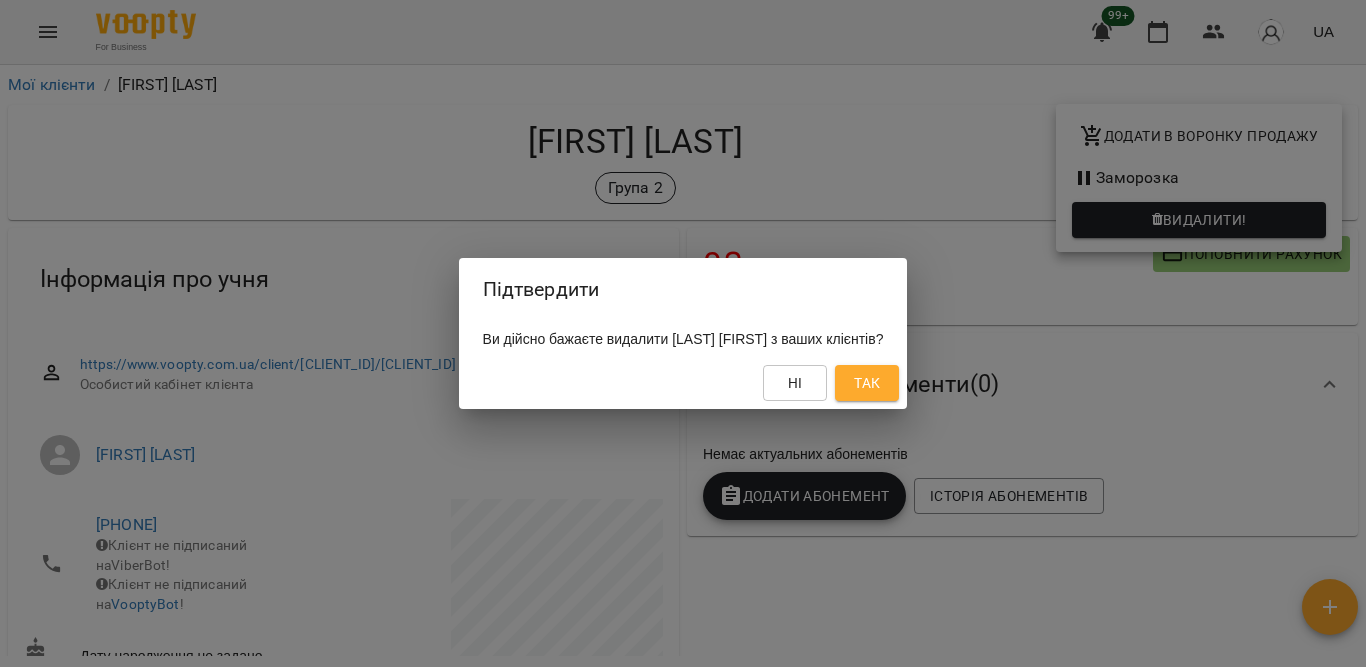 click on "Так" at bounding box center [867, 383] 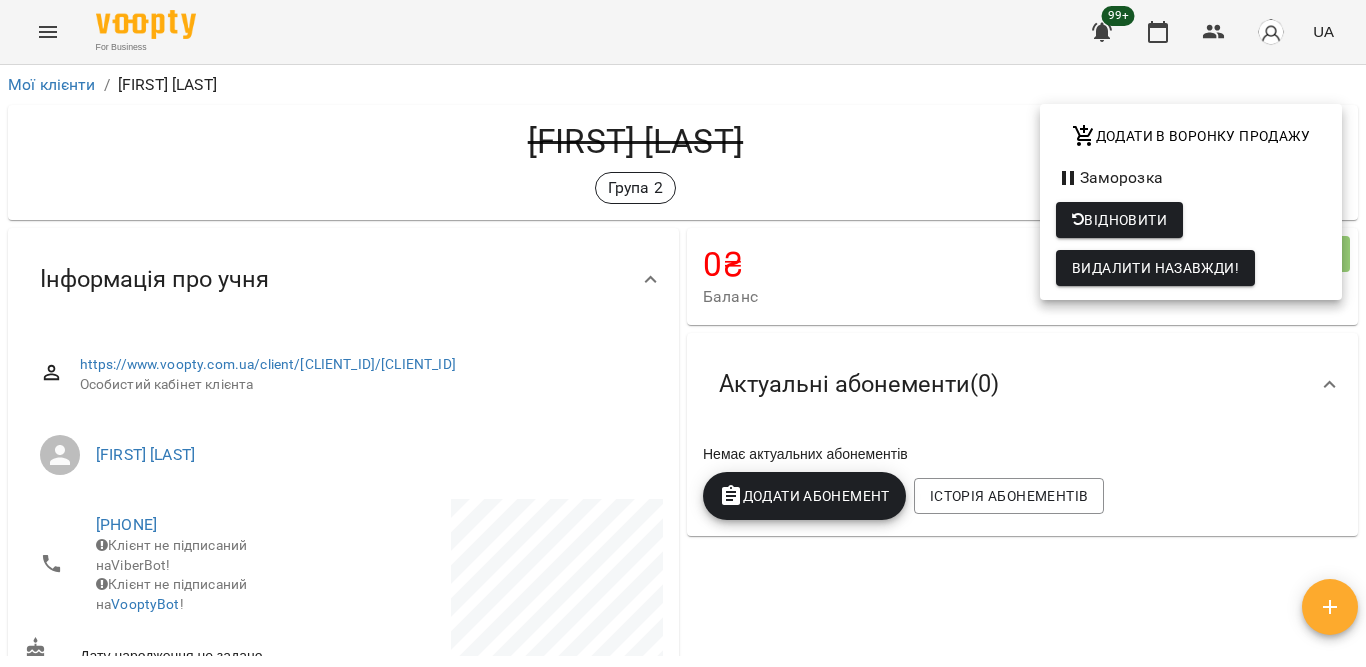 click at bounding box center [683, 333] 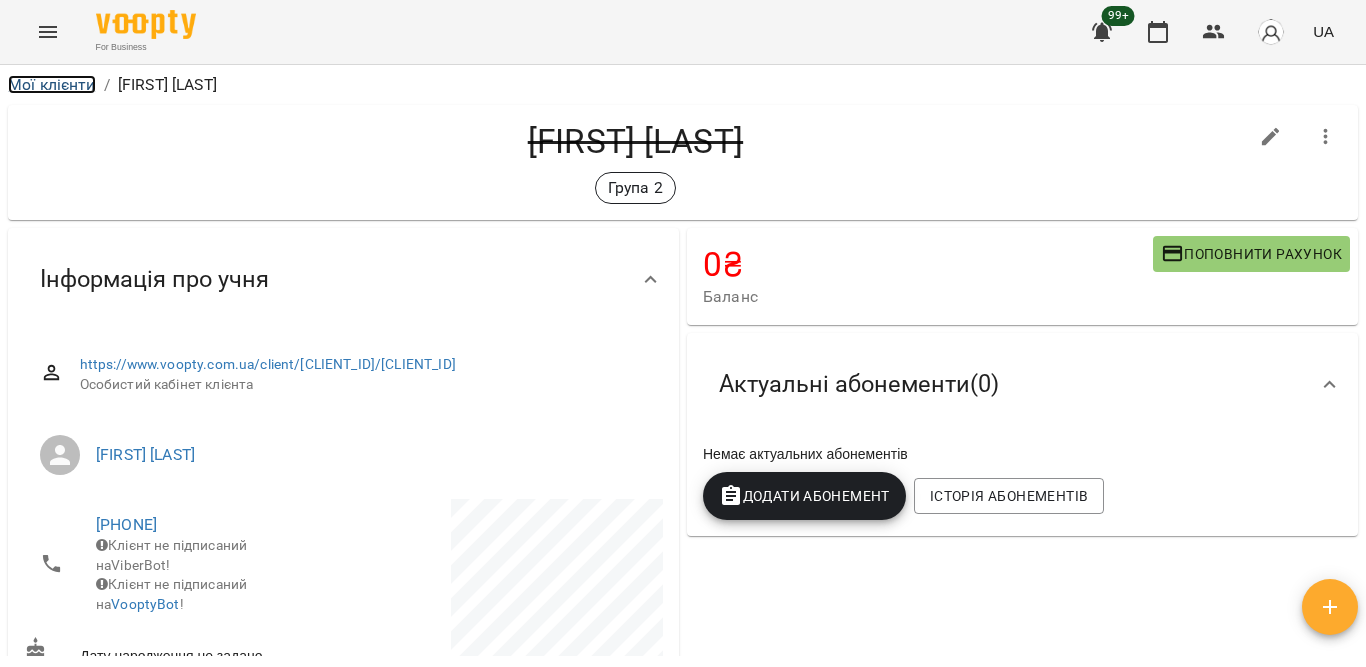 click on "Мої клієнти" at bounding box center (52, 84) 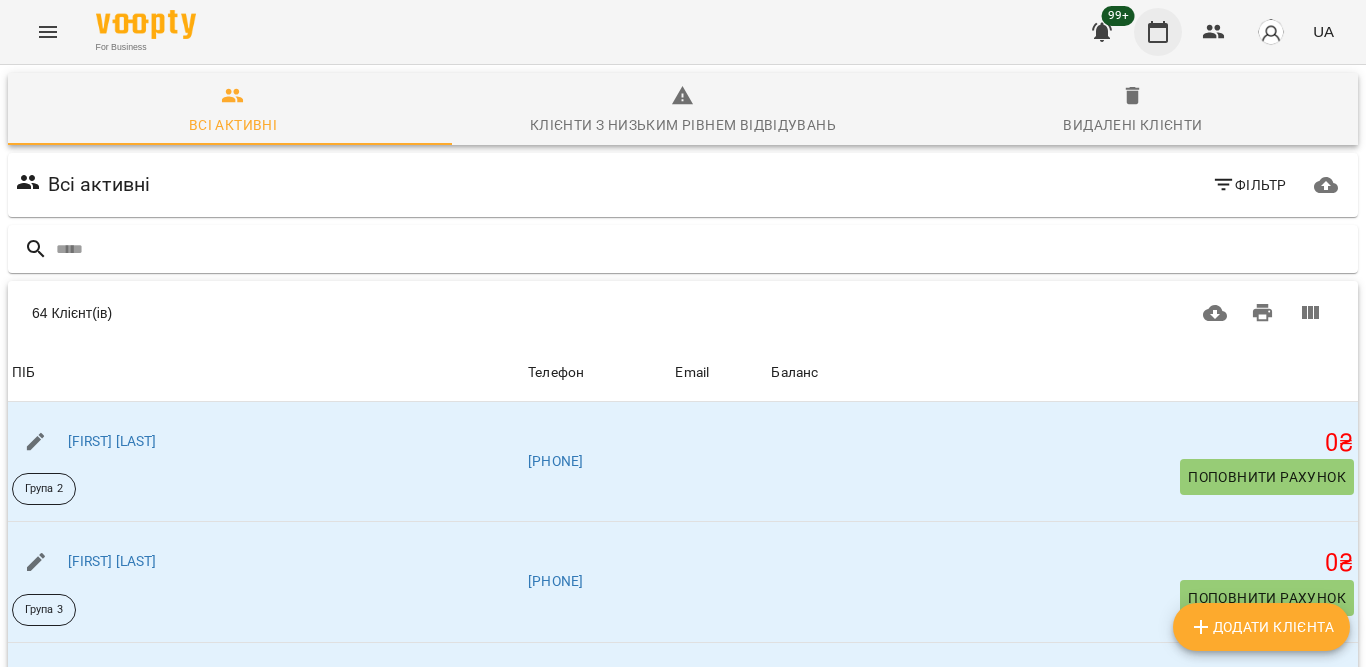click 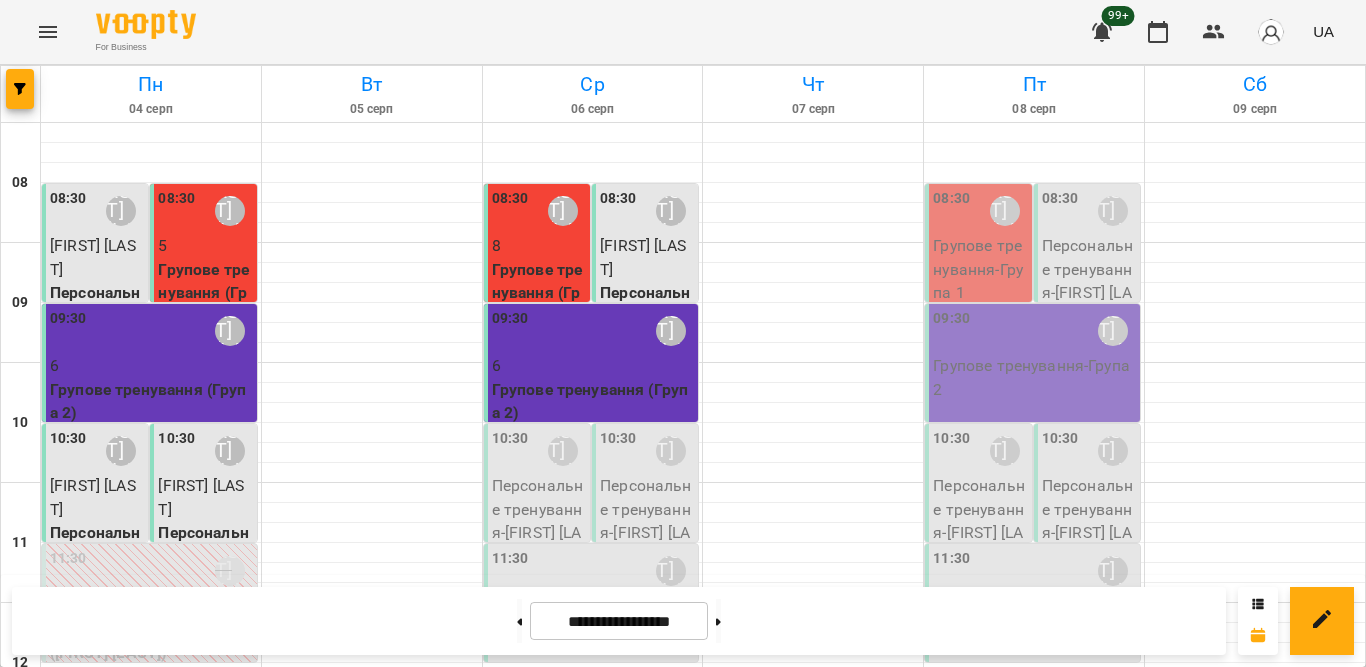 click at bounding box center (48, 32) 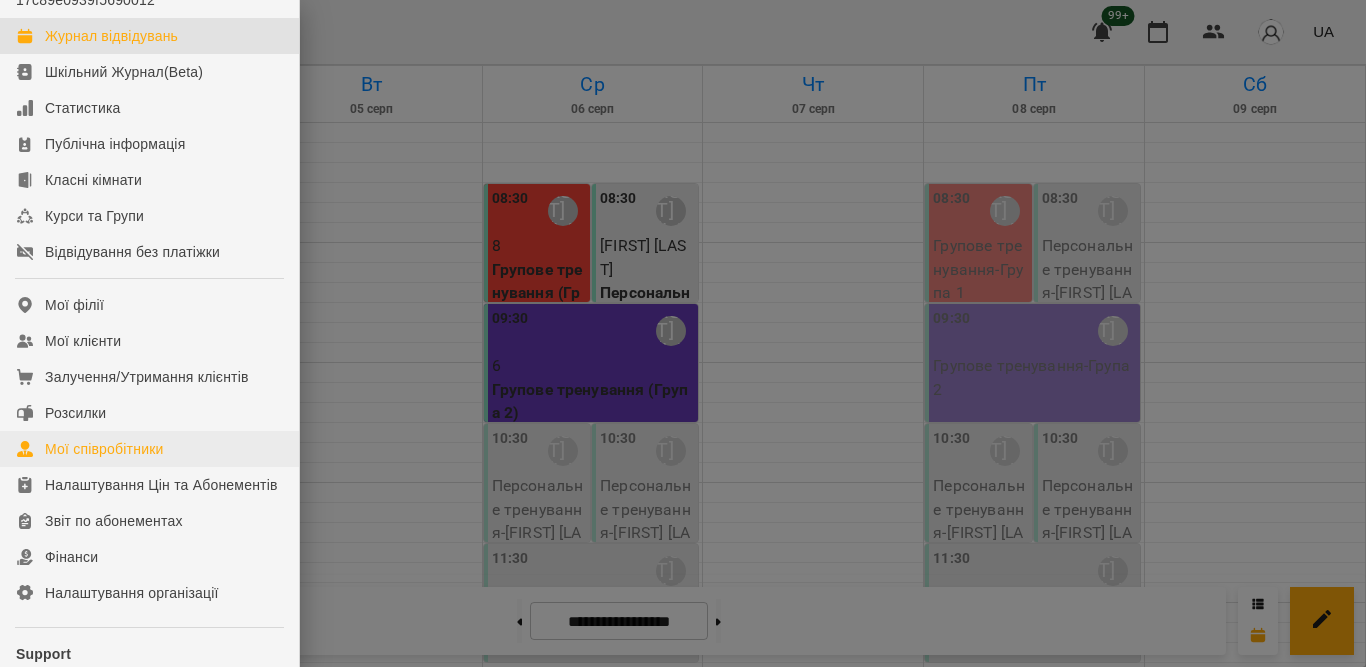 scroll, scrollTop: 200, scrollLeft: 0, axis: vertical 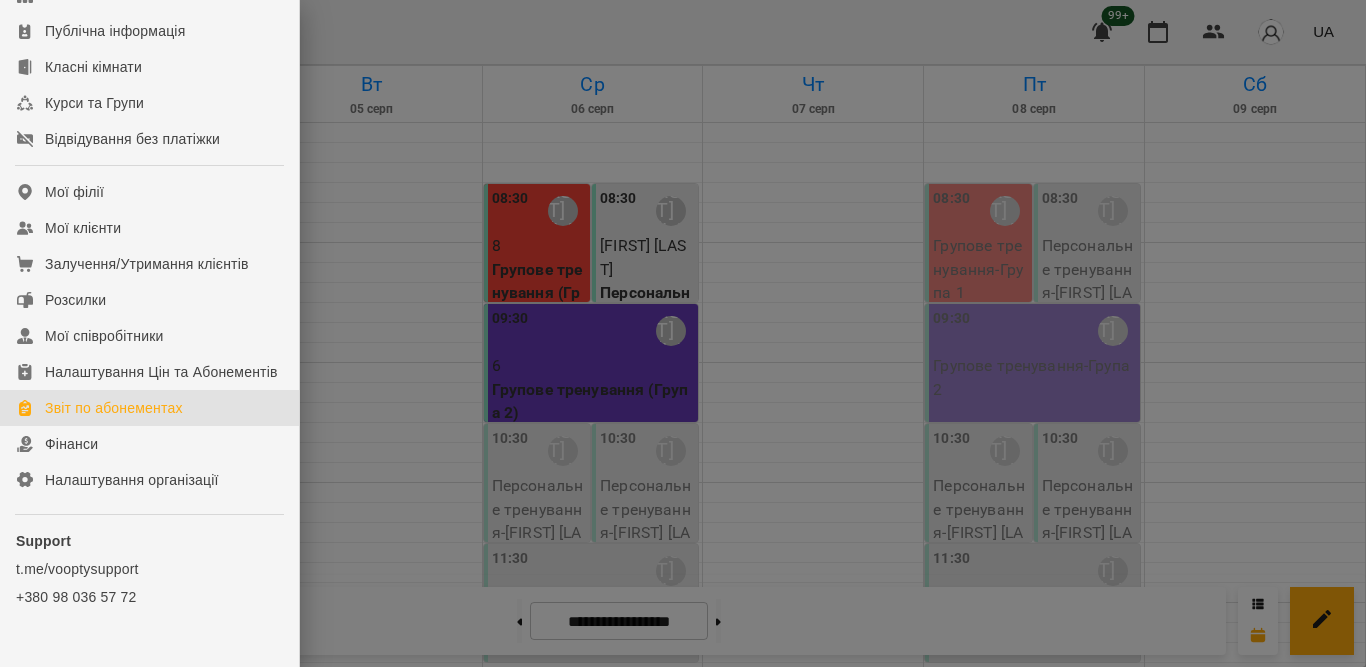 click on "Звіт по абонементах" at bounding box center (114, 408) 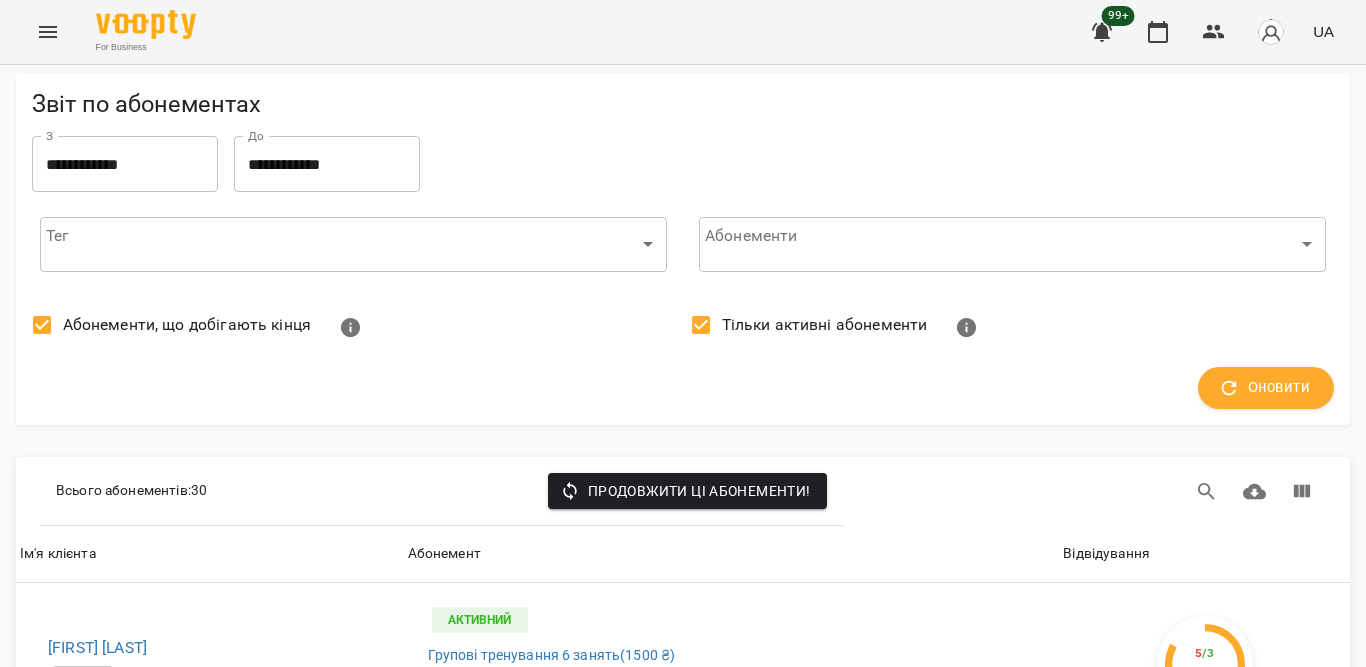scroll, scrollTop: 600, scrollLeft: 0, axis: vertical 